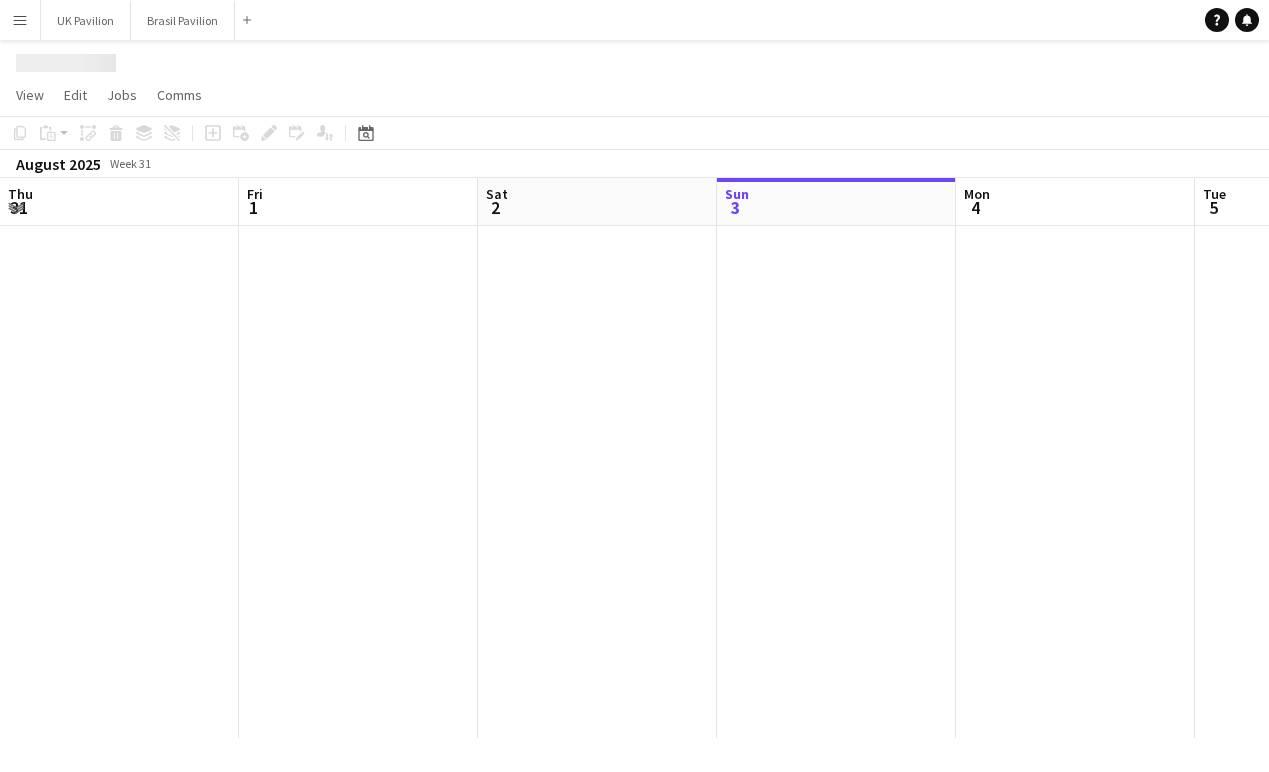 scroll, scrollTop: 0, scrollLeft: 0, axis: both 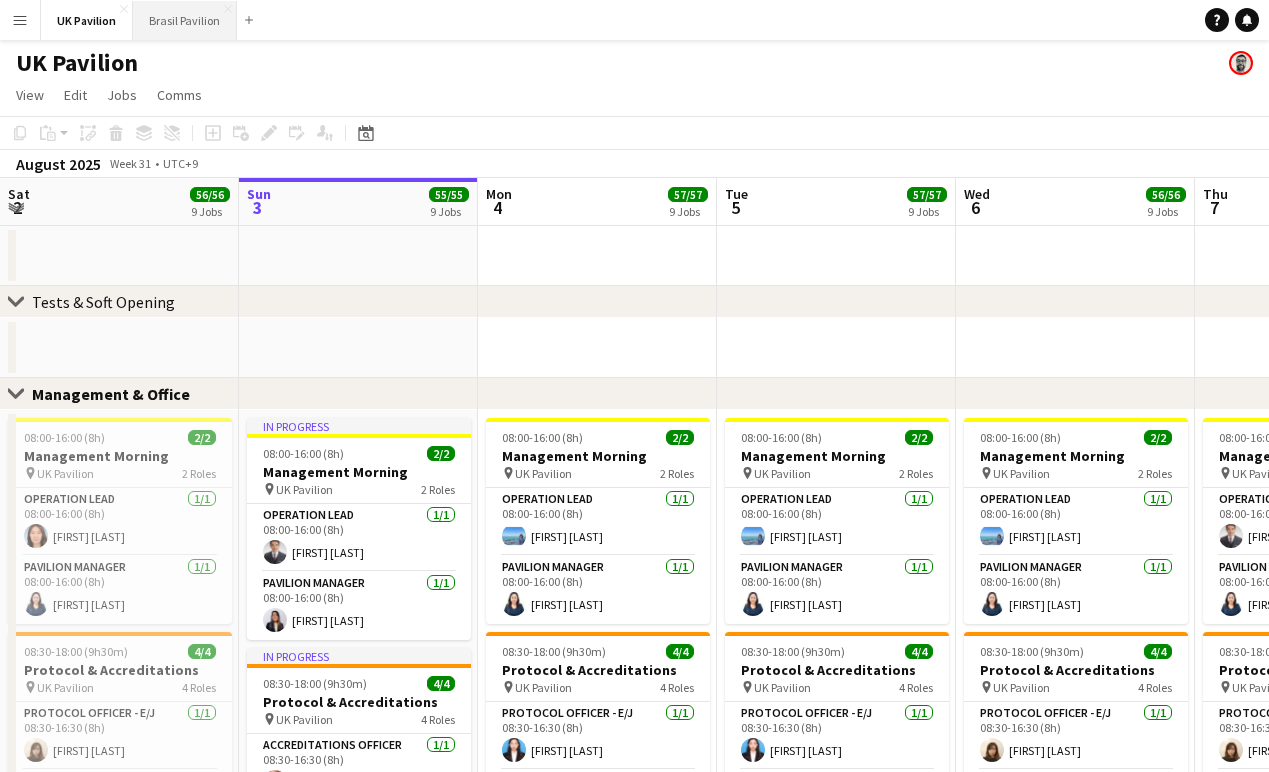 click on "Brasil Pavilion
Close" at bounding box center [185, 20] 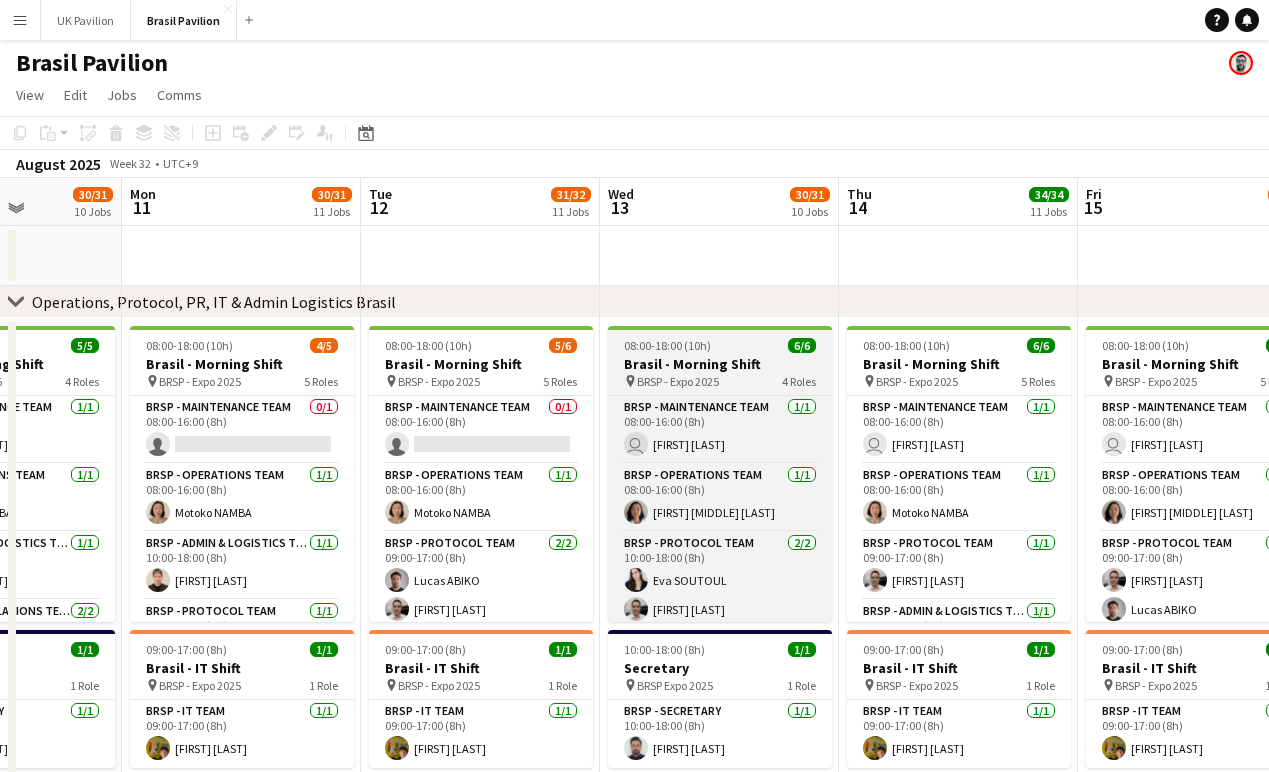 scroll, scrollTop: 0, scrollLeft: 590, axis: horizontal 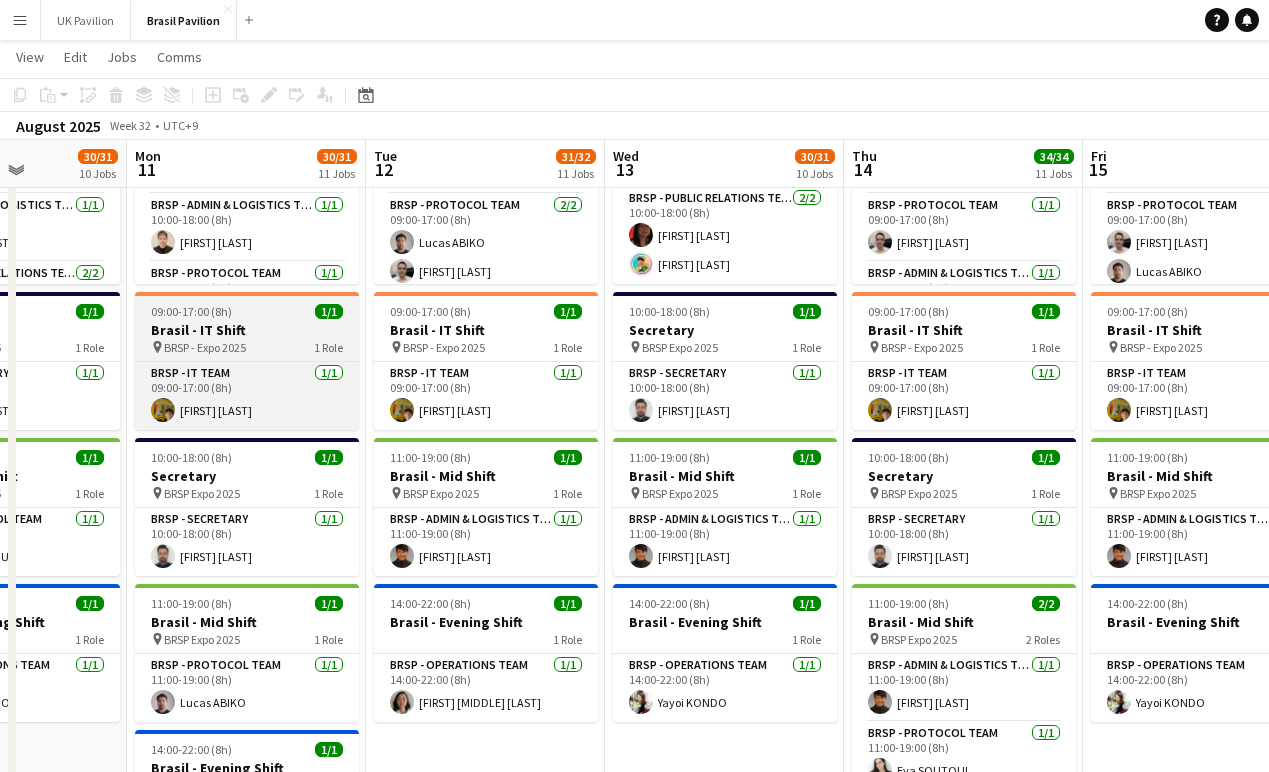 click on "Brasil - IT Shift" at bounding box center [247, 330] 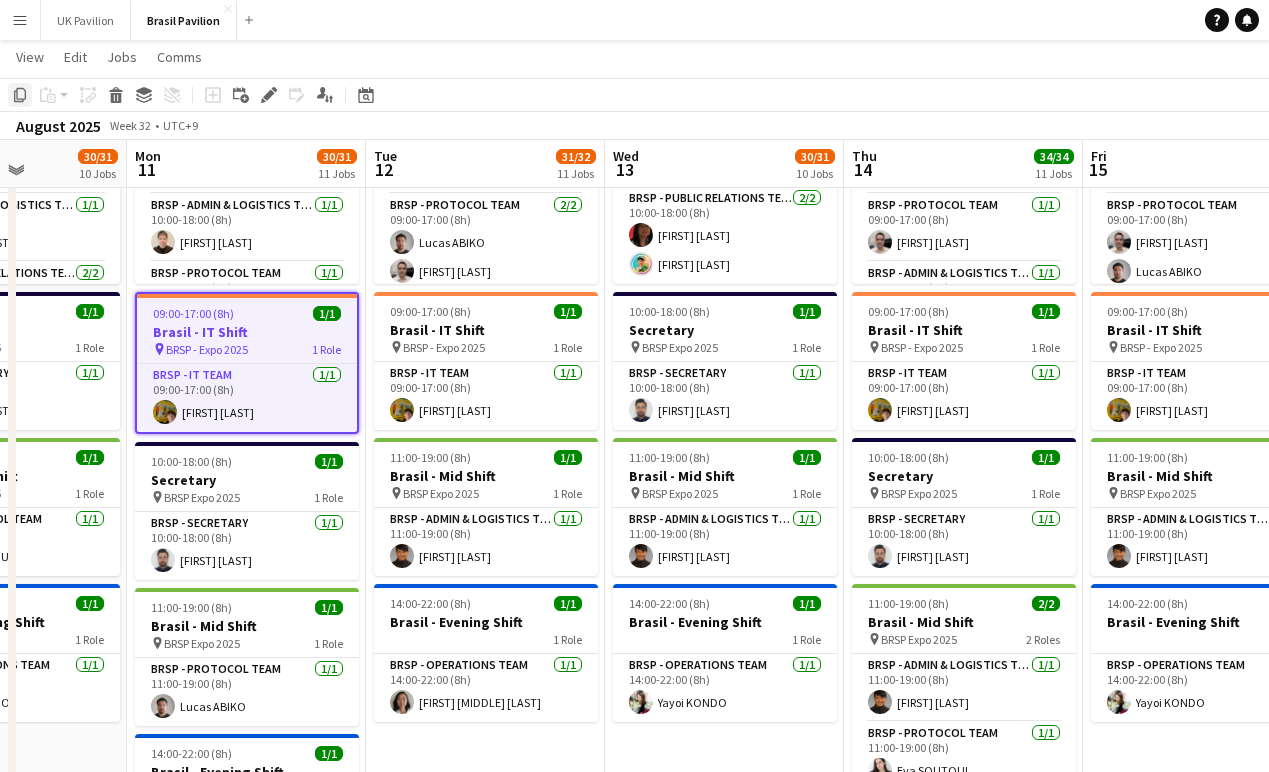 click on "Copy" 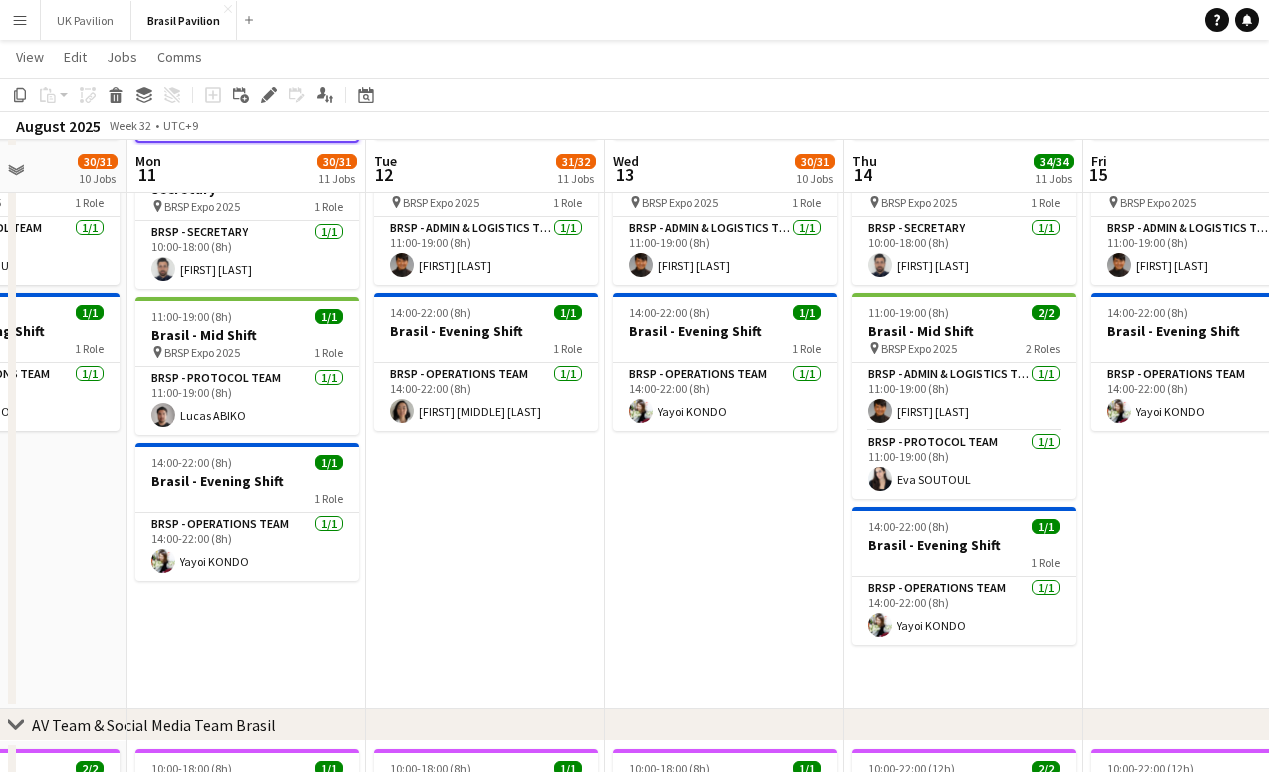 scroll, scrollTop: 632, scrollLeft: 0, axis: vertical 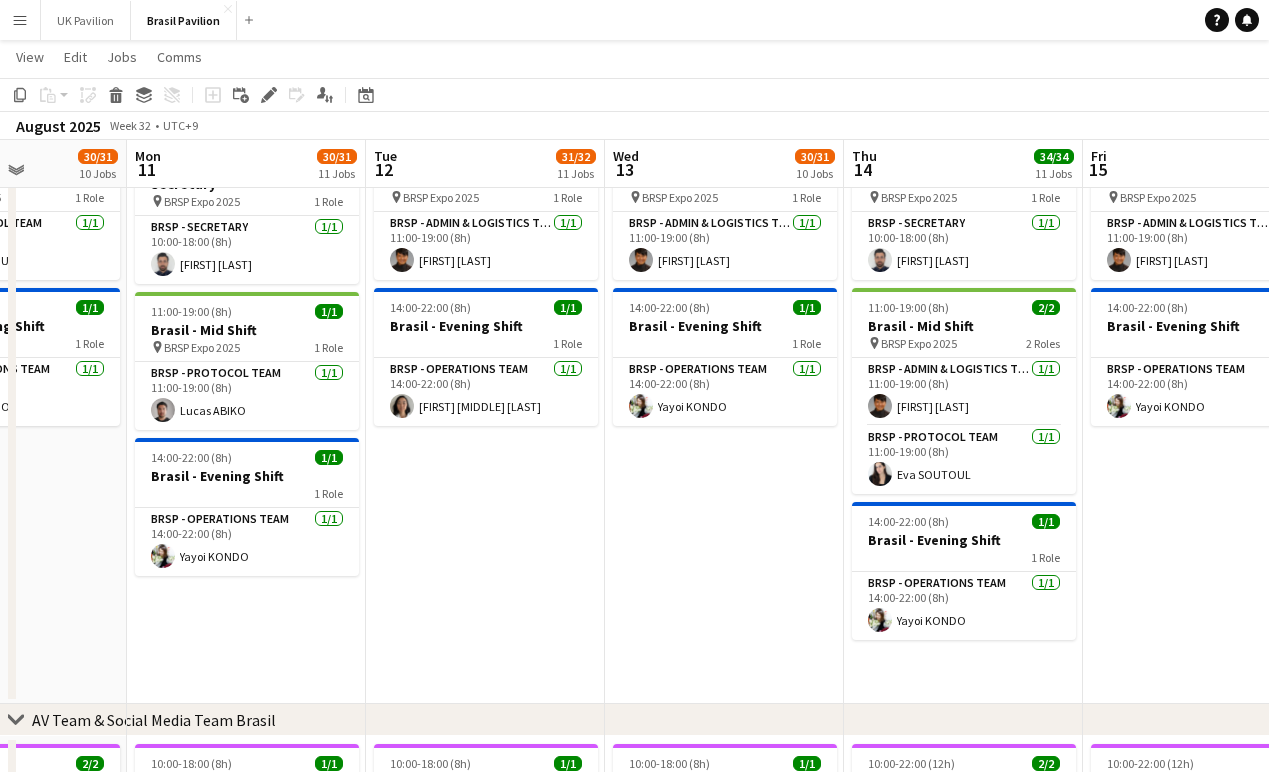click on "08:00-18:00 (10h)    6/6   Brasil - Morning Shift
pin
BRSP - Expo 2025   4 Roles   BRSP - Maintenance Team   1/1   08:00-16:00 (8h)
user
[FIRST] [LAST]  BRSP - Operations Team   1/1   08:00-16:00 (8h)
[FIRST] [MIDDLE] [LAST]  BRSP - Protocol Team   2/2   10:00-18:00 (8h)
[FIRST] [LAST] [FIRST] [LAST]  BRSP - Public Relations Team   2/2   10:00-18:00 (8h)
[FIRST] [LAST] [FIRST] [LAST]     10:00-18:00 (8h)    1/1   Secretary
pin
BRSP Expo 2025   1 Role   BRSP - Secretary   1/1   10:00-18:00 (8h)
[FIRST] [LAST]     11:00-19:00 (8h)    1/1   Brasil - Mid Shift
pin
BRSP Expo 2025   1 Role   BRSP - Admin & Logistics Team   1/1   11:00-19:00 (8h)
[FIRST] [LAST]     14:00-22:00 (8h)    1/1   Brasil - Evening Shift   1 Role   BRSP - Operations Team   1/1   14:00-22:00 (8h)
[FIRST] [LAST]" at bounding box center [724, 194] 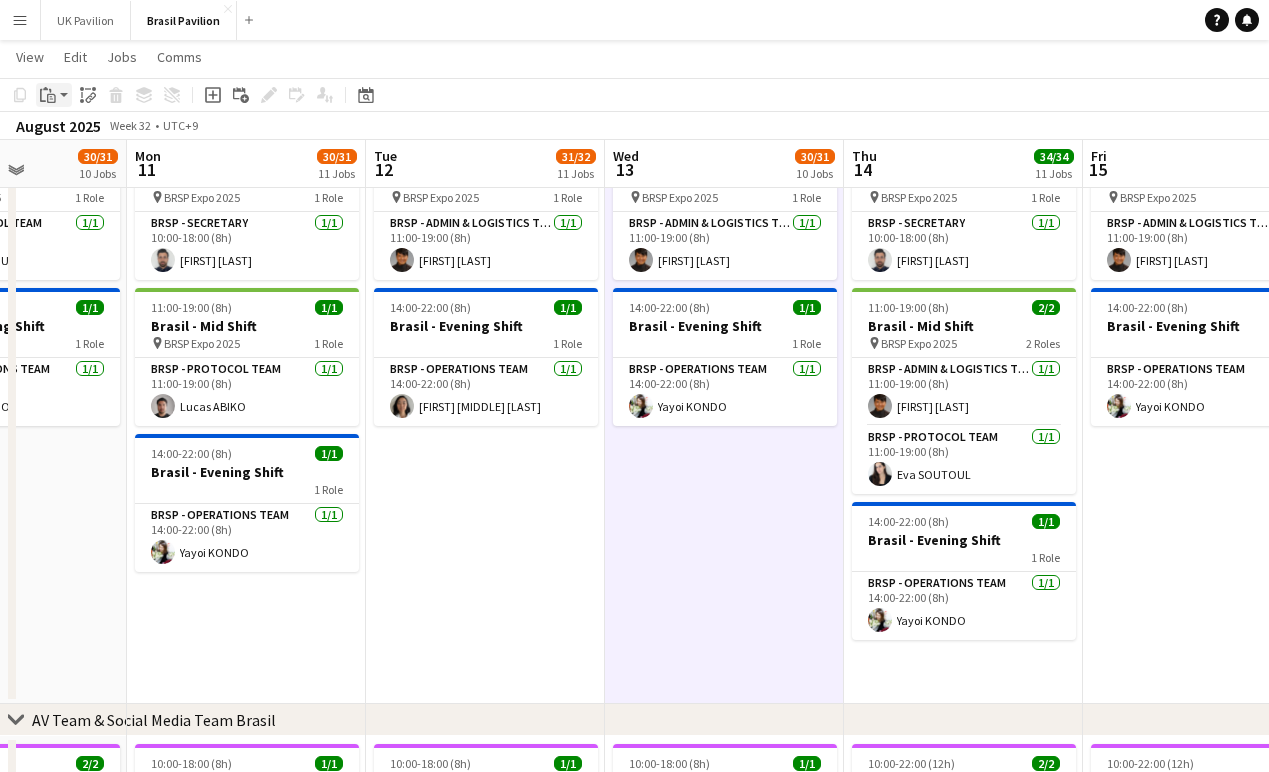 click on "Paste" at bounding box center (54, 95) 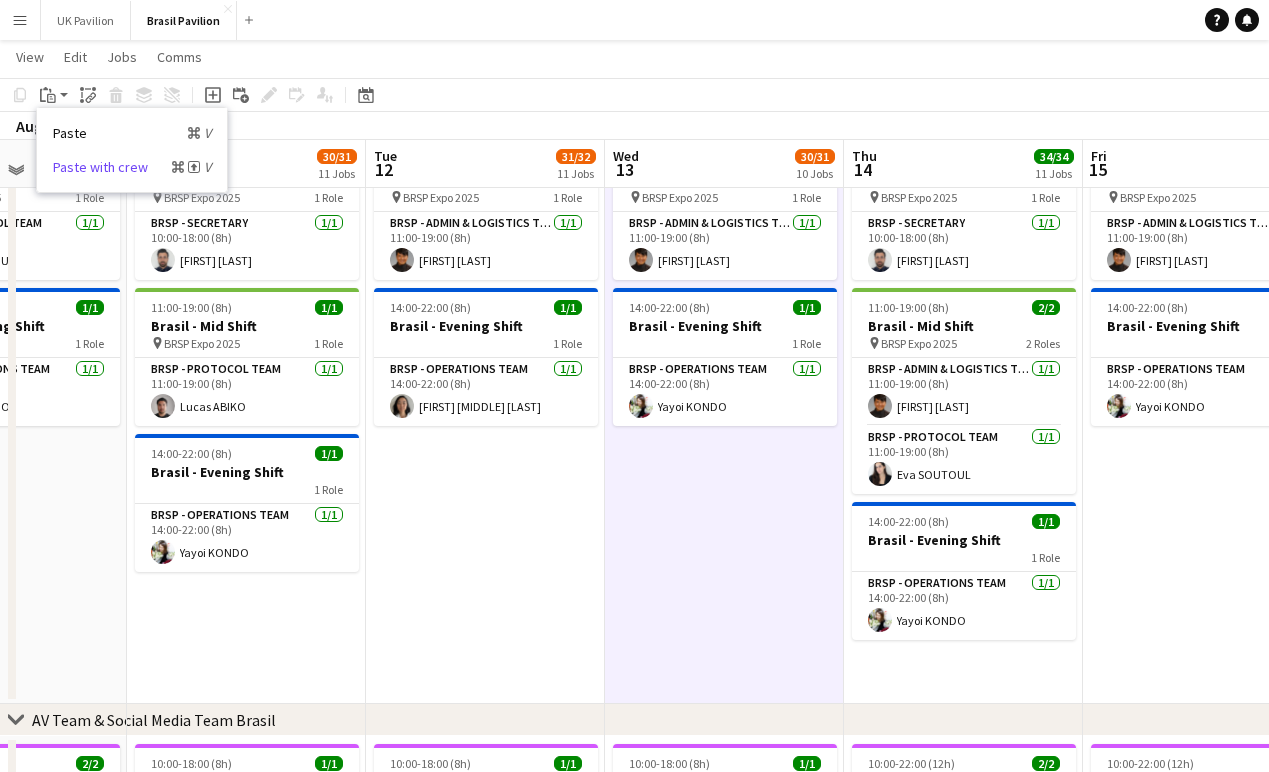 click on "Paste with crew
Command
Shift
V" at bounding box center [132, 167] 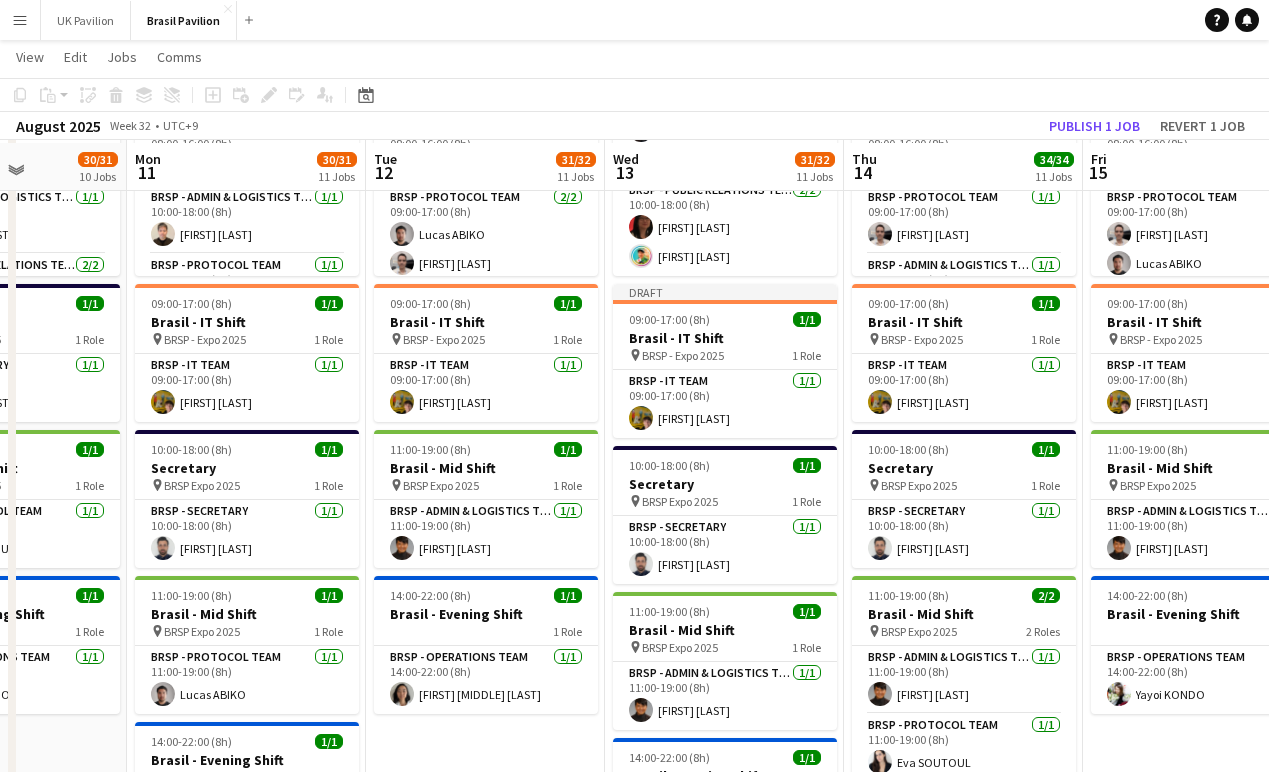 scroll, scrollTop: 342, scrollLeft: 0, axis: vertical 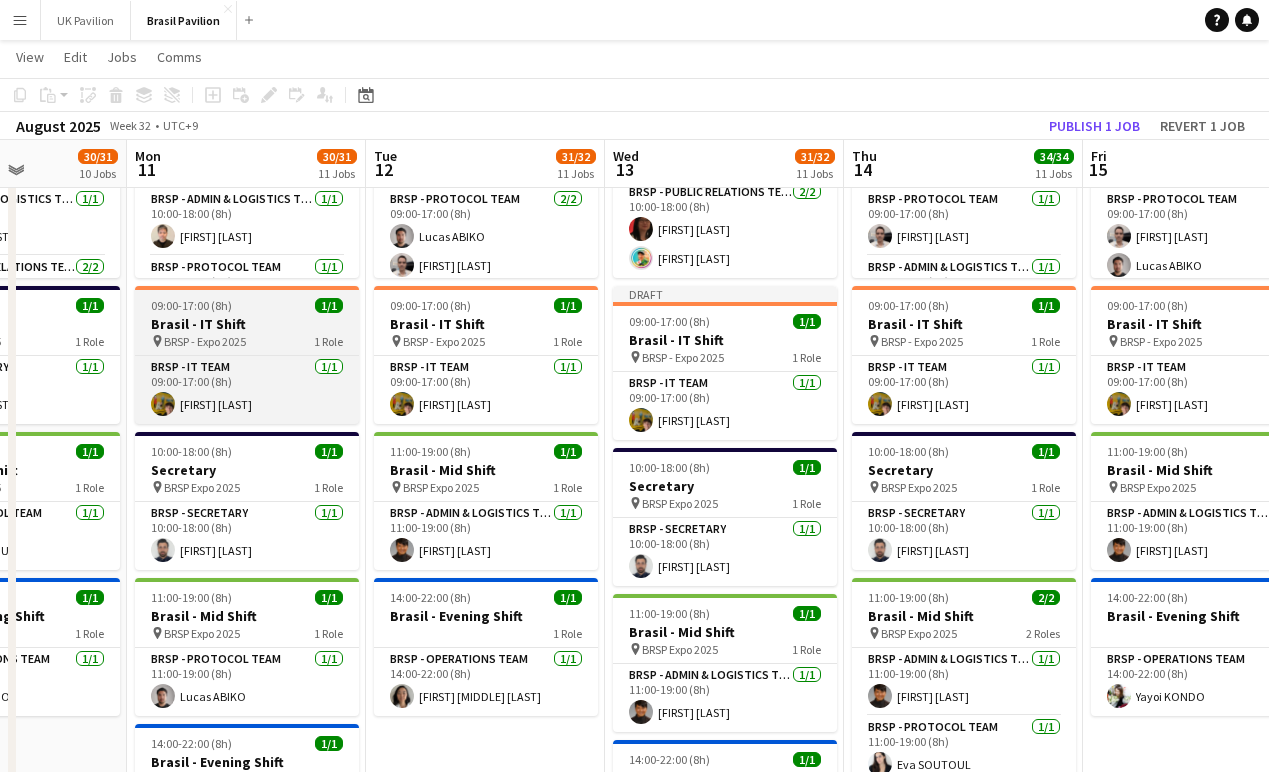 click on "Brasil - IT Shift" at bounding box center [247, 324] 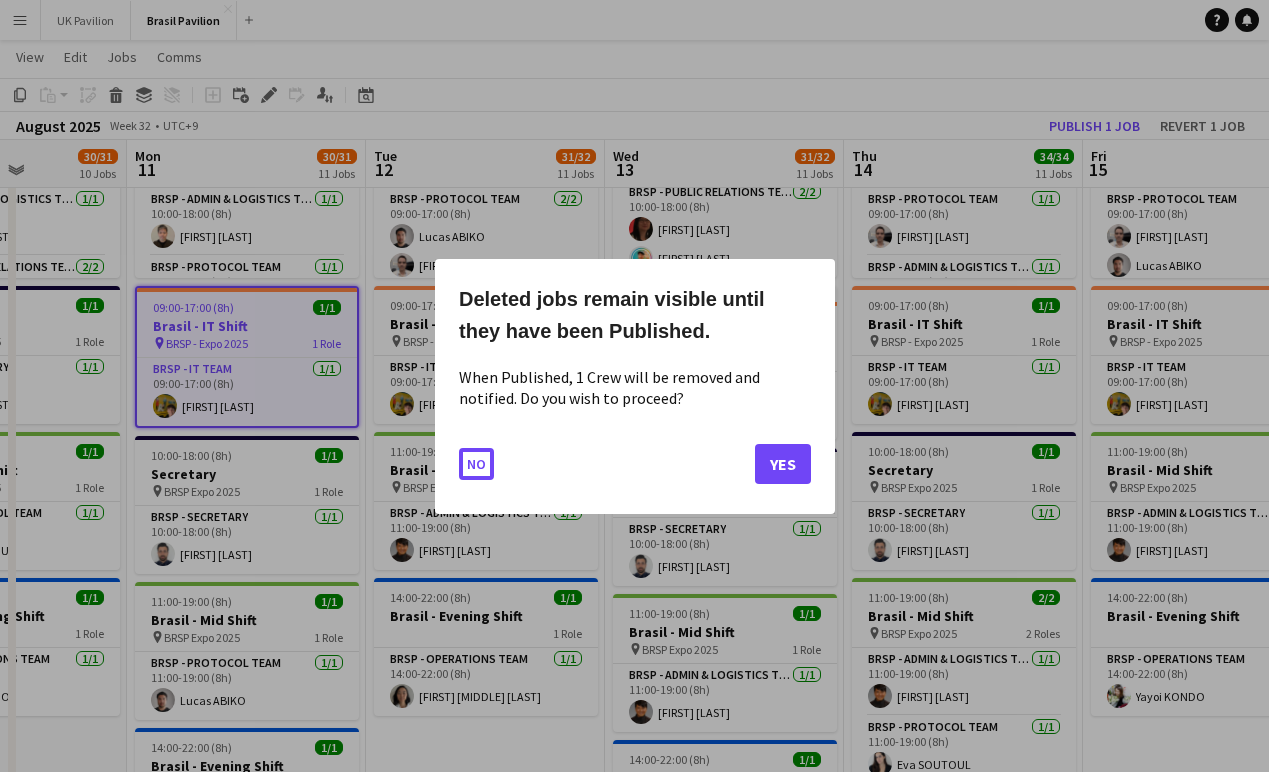 scroll, scrollTop: 0, scrollLeft: 0, axis: both 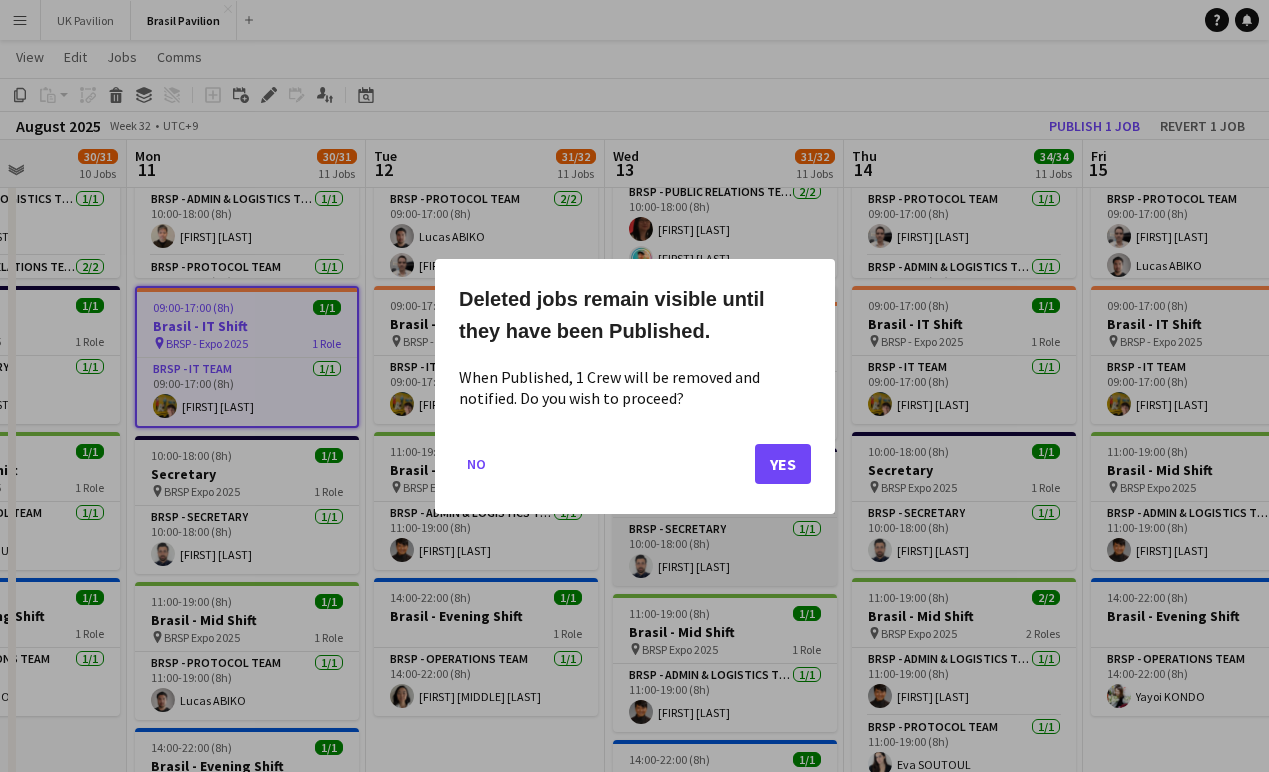 click on "Yes" 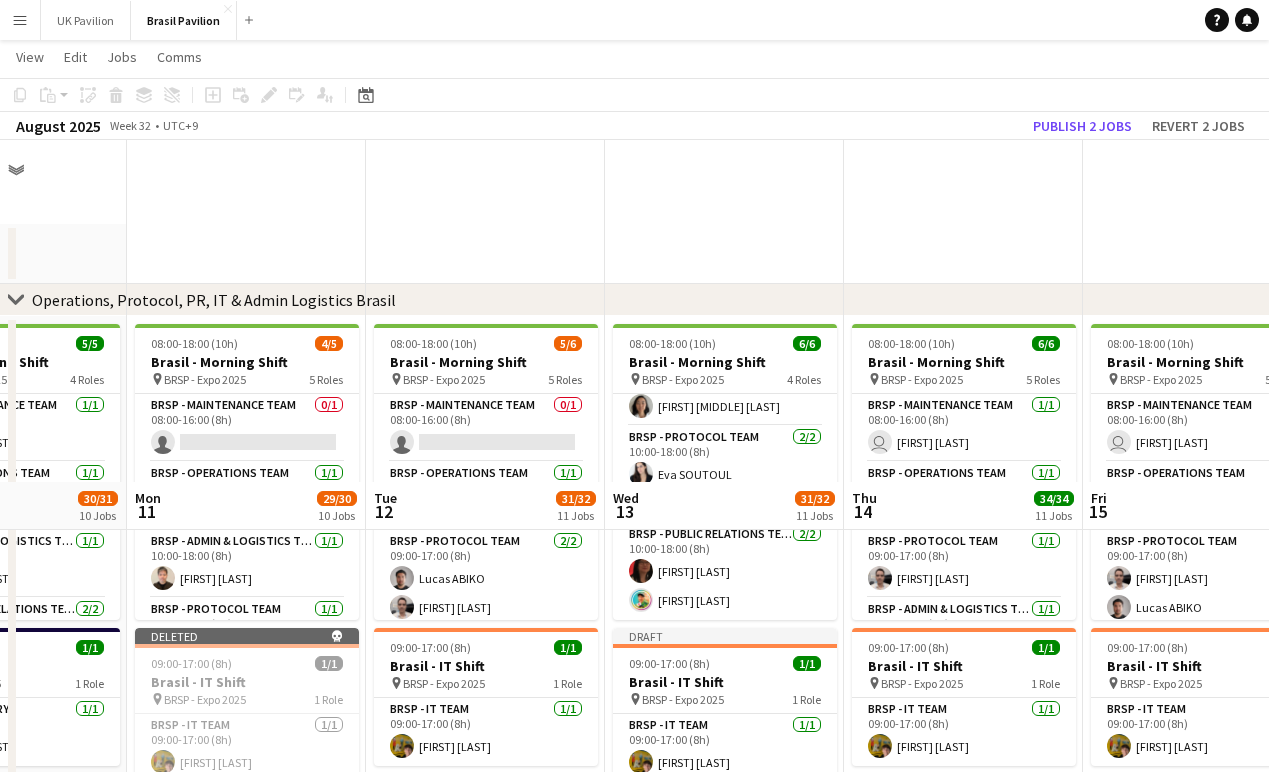scroll, scrollTop: 342, scrollLeft: 0, axis: vertical 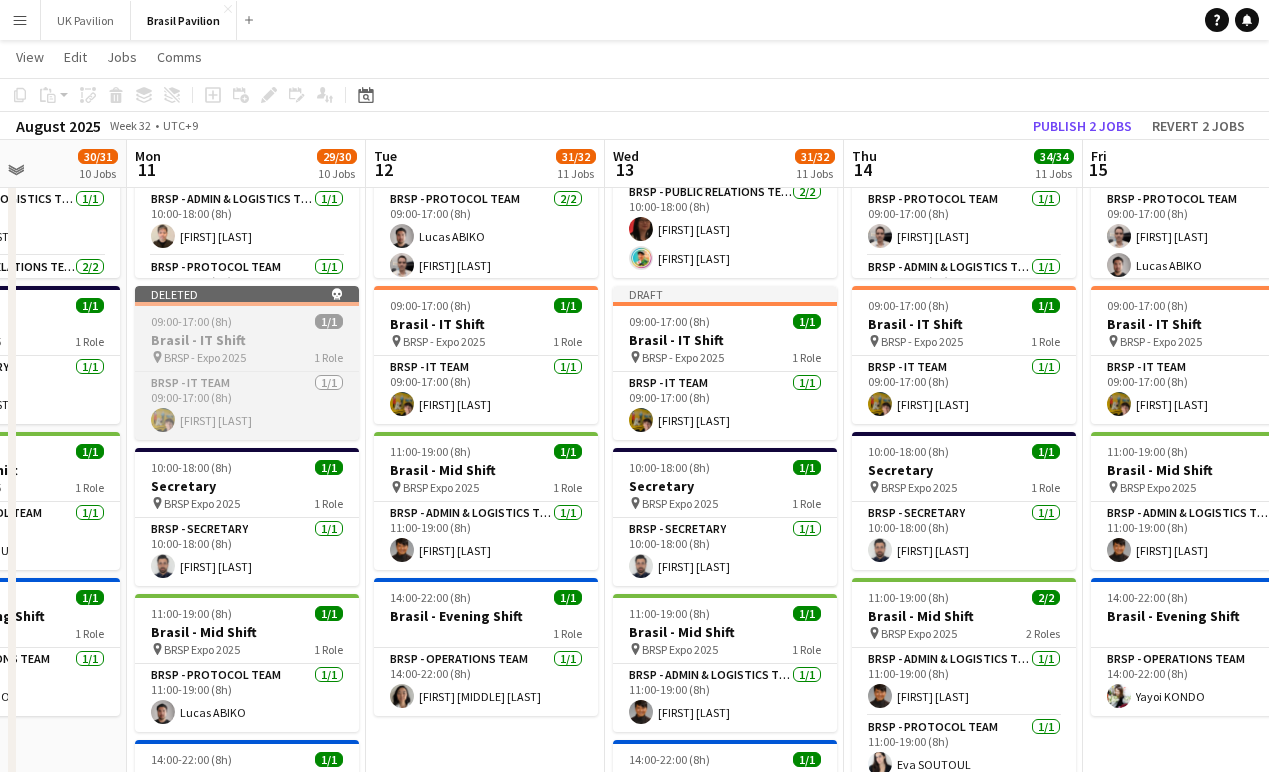 click on "Brasil - IT Shift" at bounding box center (247, 340) 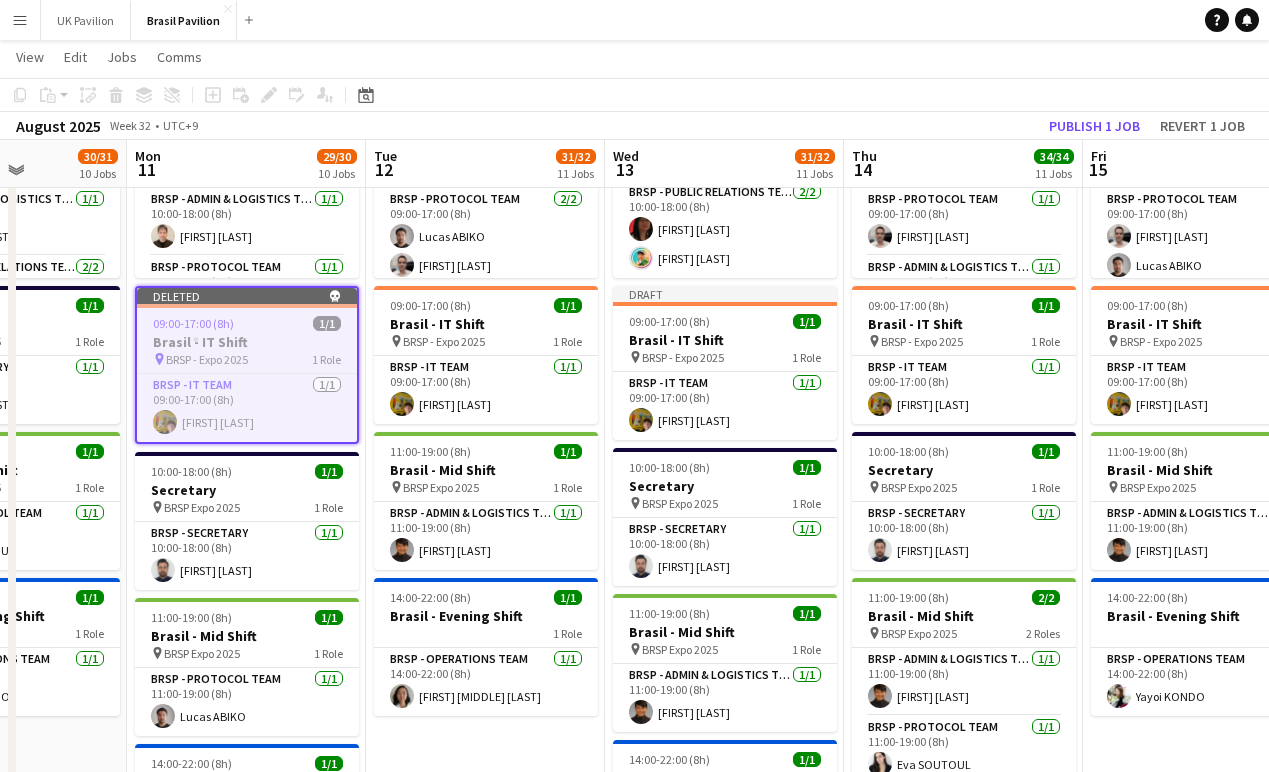scroll, scrollTop: 0, scrollLeft: 591, axis: horizontal 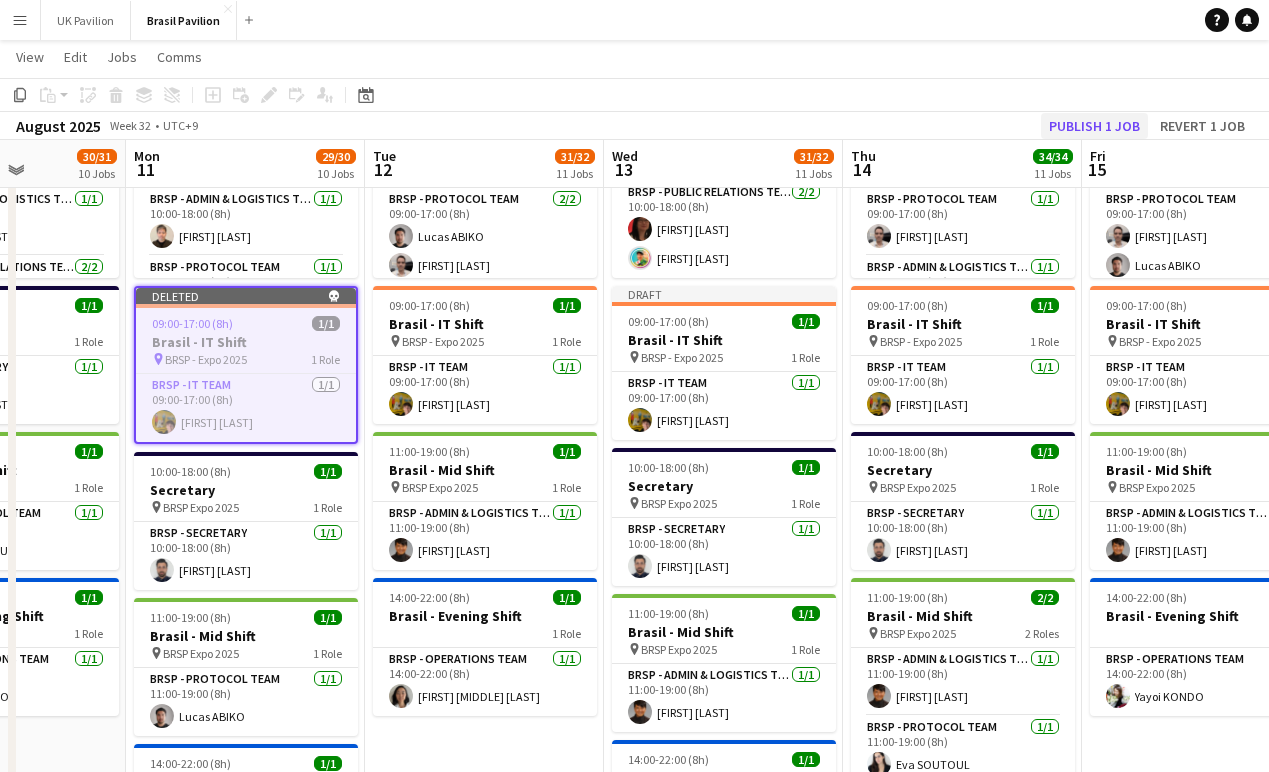 click on "Publish 1 job" 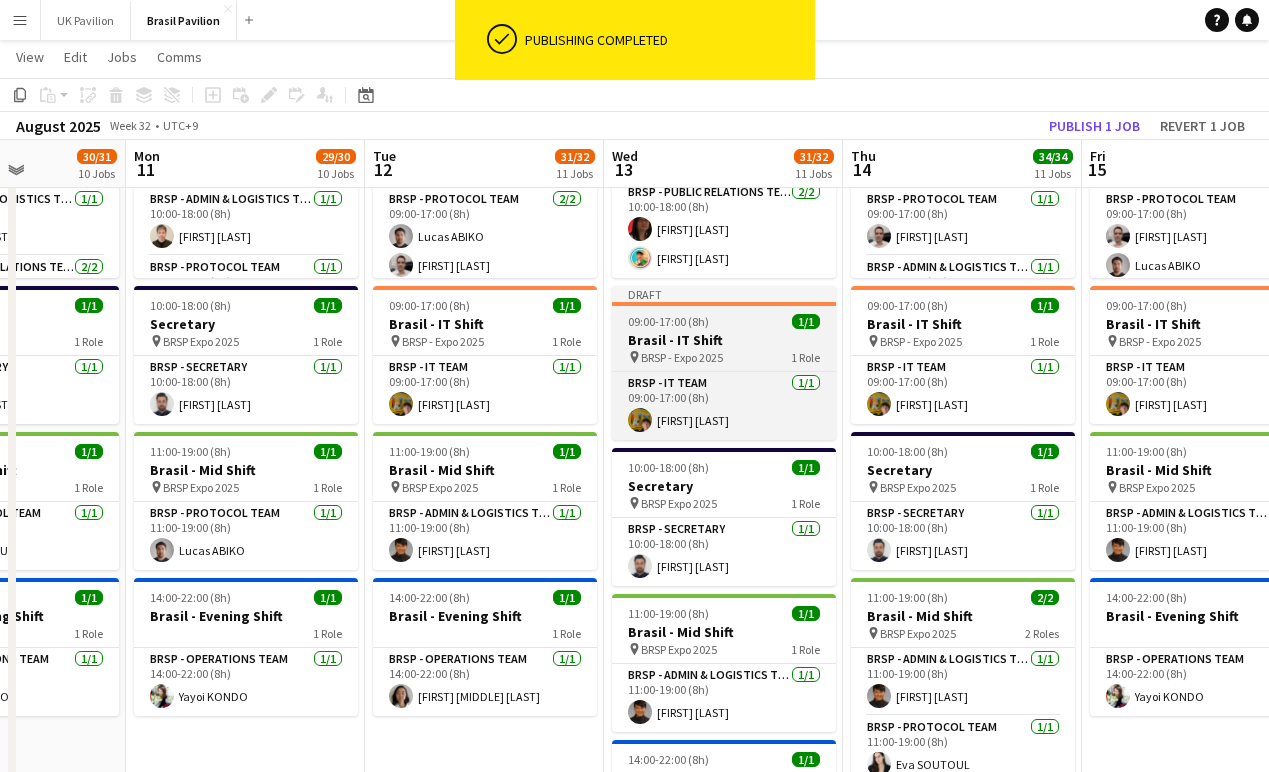 click on "Brasil - IT Shift" at bounding box center [724, 340] 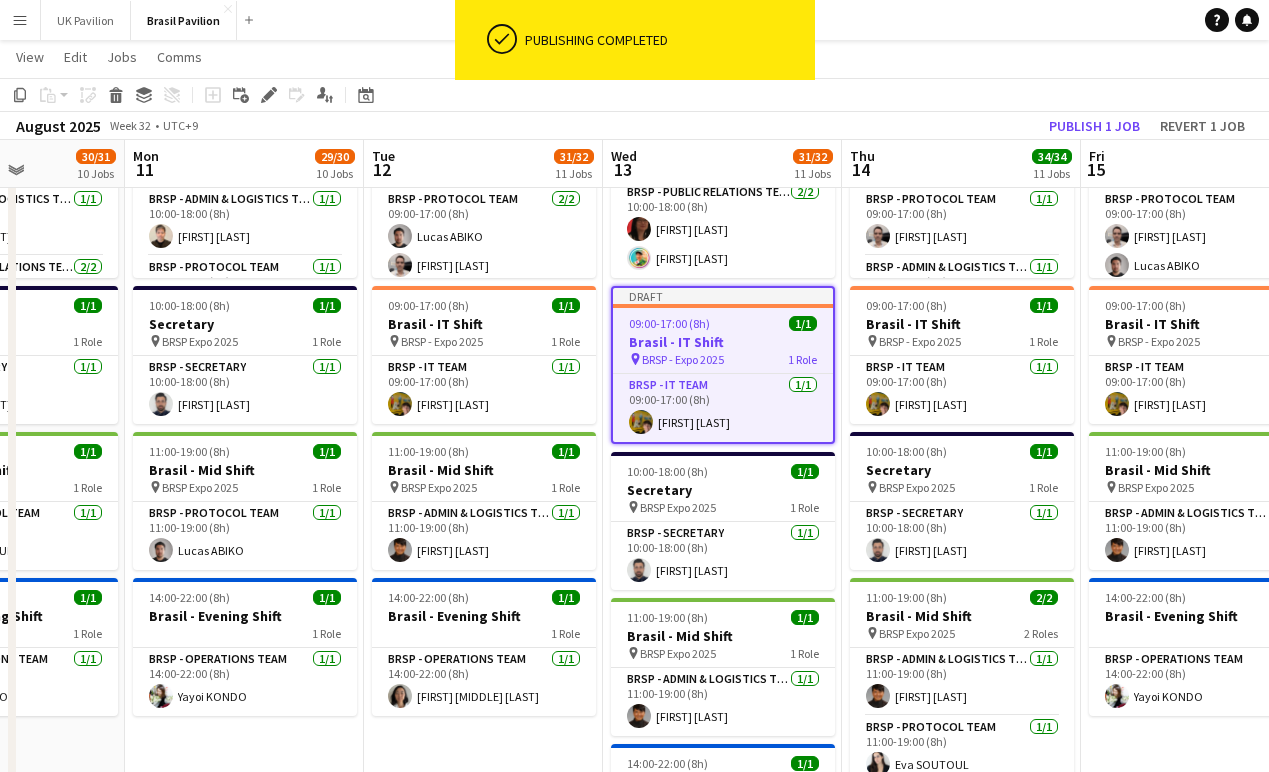 click on "Publish 1 job" 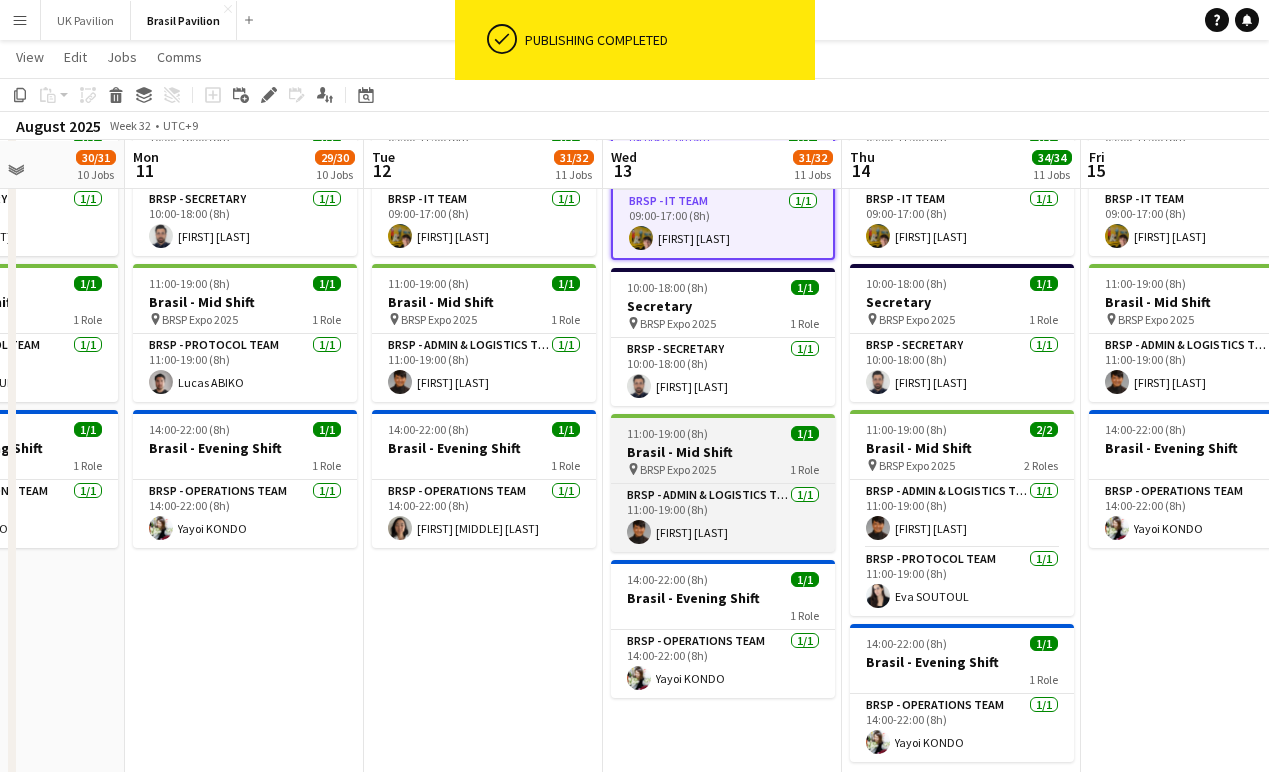 scroll, scrollTop: 511, scrollLeft: 0, axis: vertical 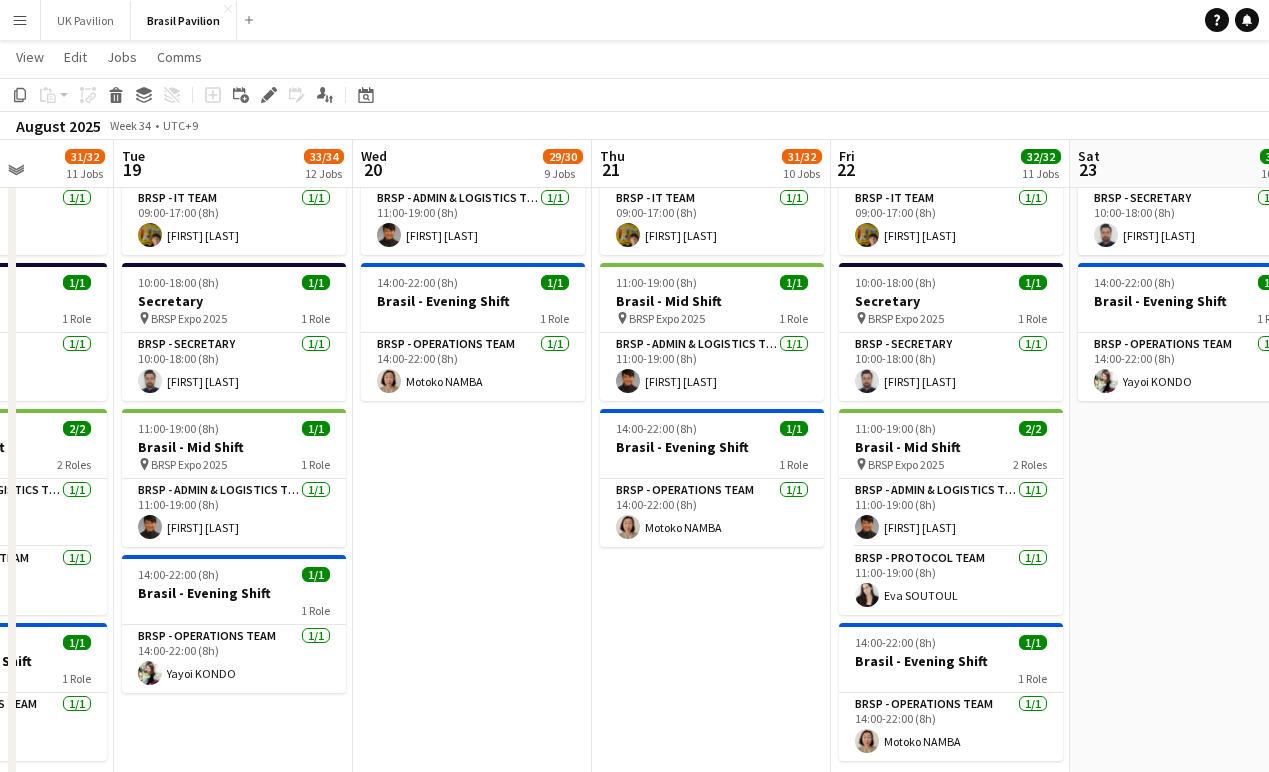 click on "08:00-18:00 (10h)    6/6   Brasil - Morning Shift
pin
BRSP - Expo 2025   5 Roles   BRSP - Maintenance Team   1/1   08:00-16:00 (8h)
user
[FIRST] [LAST]  BRSP - Operations Team   1/1   08:00-16:00 (8h)
[FIRST] [MIDDLE] [LAST]  BRSP - Protocol Team   2/2   09:00-17:00 (8h)
[FIRST] [LAST] [FIRST] [LAST]  BRSP - Admin & Logistics Team   1/1   10:00-18:00 (8h)
[FIRST] [LAST]  BRSP - Public Relations Team   1/1   10:00-18:00 (8h)
[FIRST] [LAST]     11:00-19:00 (8h)    1/1   Brasil - Mid Shift
pin
BRSP Expo 2025   1 Role   BRSP - Admin & Logistics Team   1/1   11:00-19:00 (8h)
[FIRST] [LAST]     14:00-22:00 (8h)    1/1   Brasil - Evening Shift   1 Role   BRSP - Operations Team   1/1   14:00-22:00 (8h)
[FIRST] [LAST]" at bounding box center [472, 315] 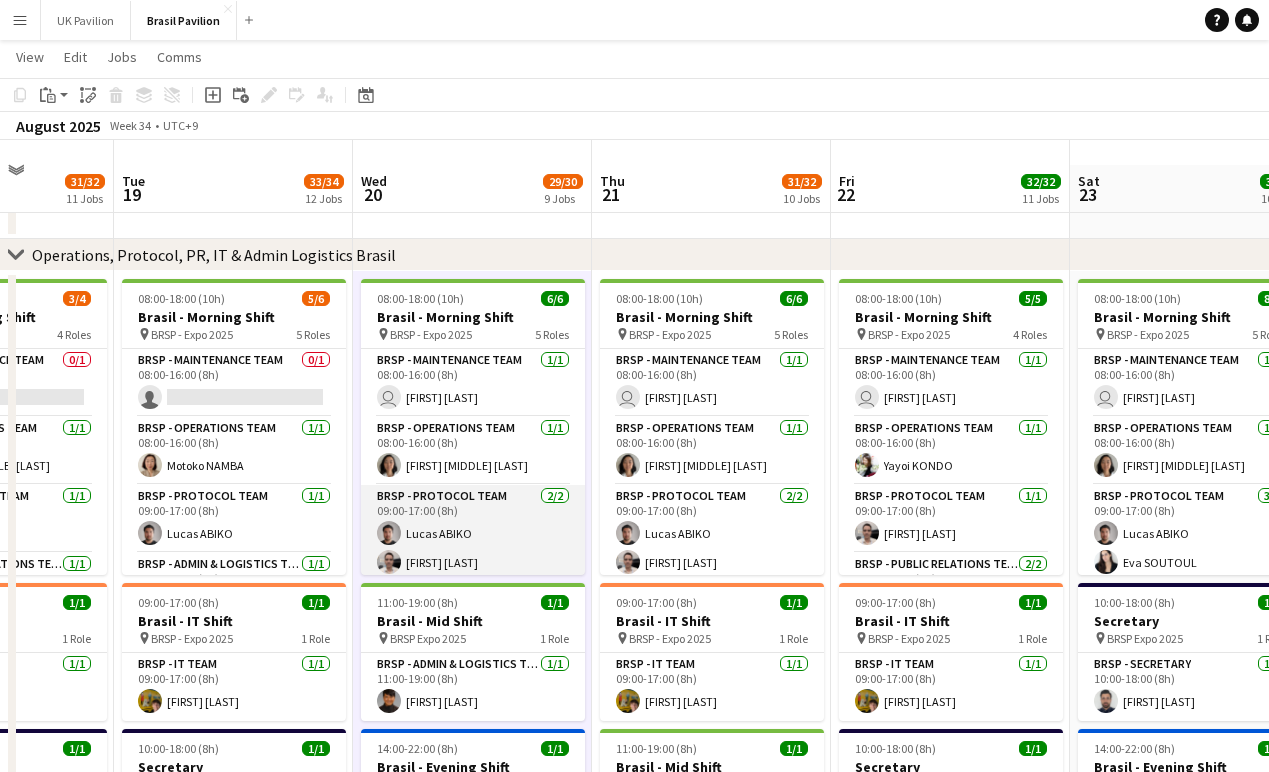 scroll, scrollTop: 25, scrollLeft: 0, axis: vertical 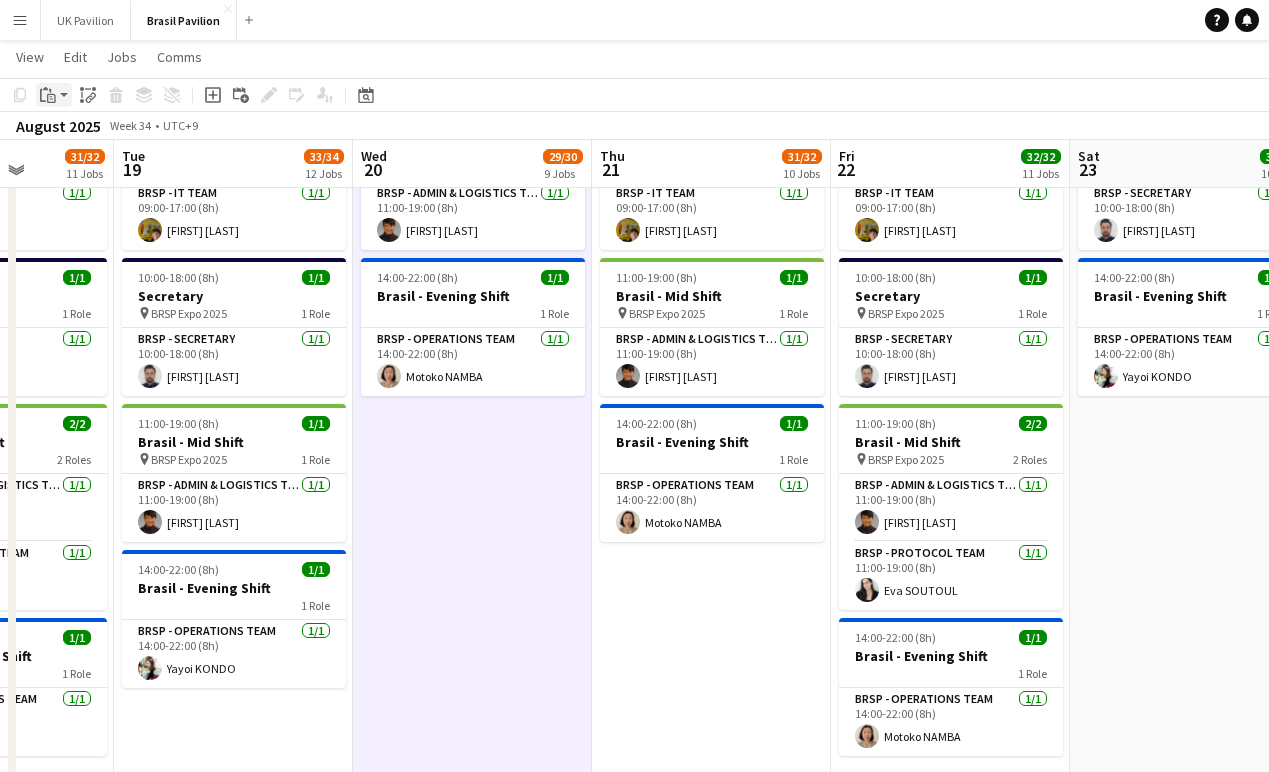 click 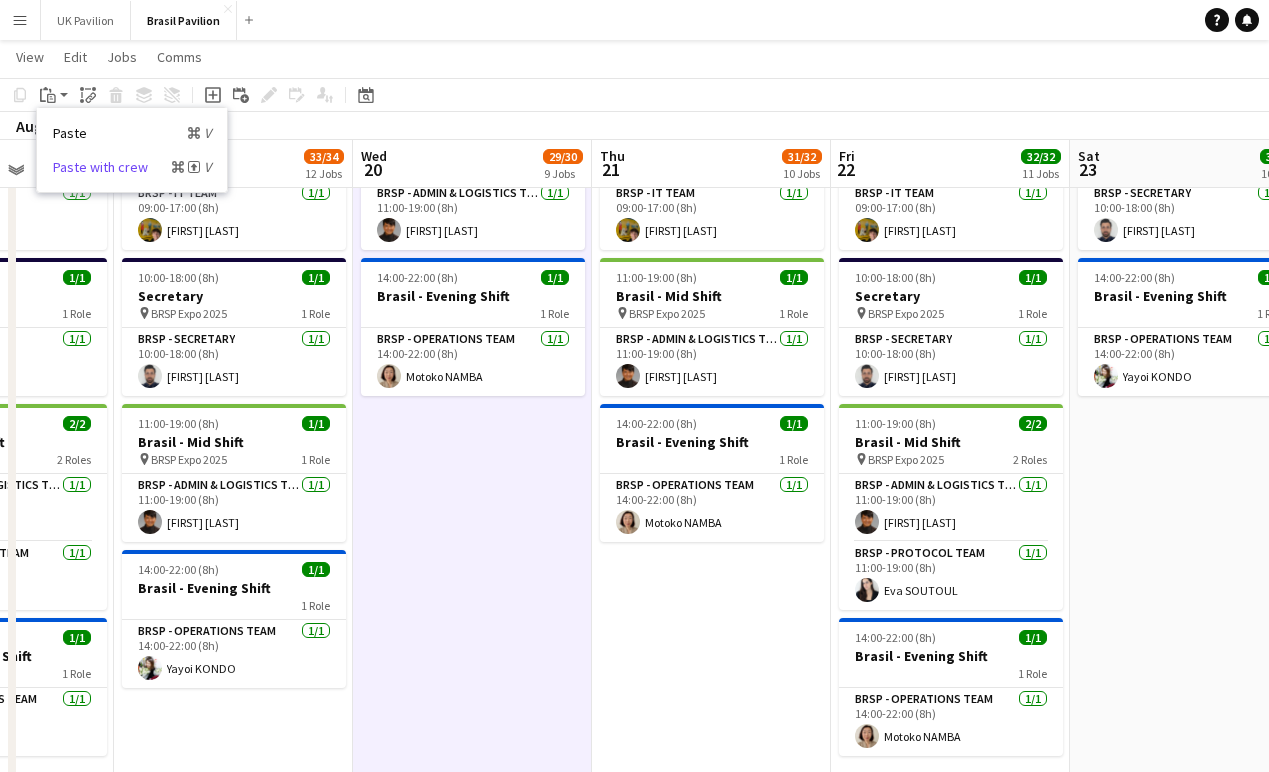 click on "Paste with crew
Command
Shift
V" at bounding box center [132, 167] 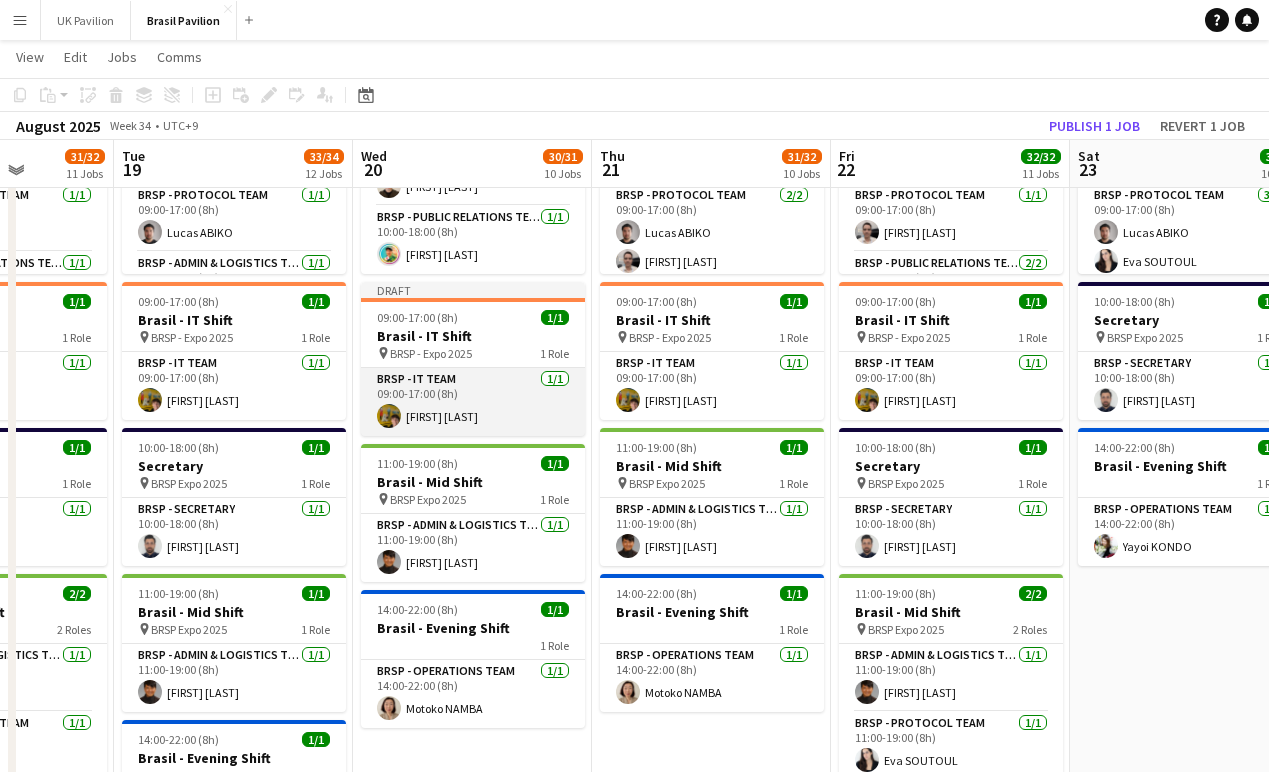 scroll, scrollTop: 340, scrollLeft: 0, axis: vertical 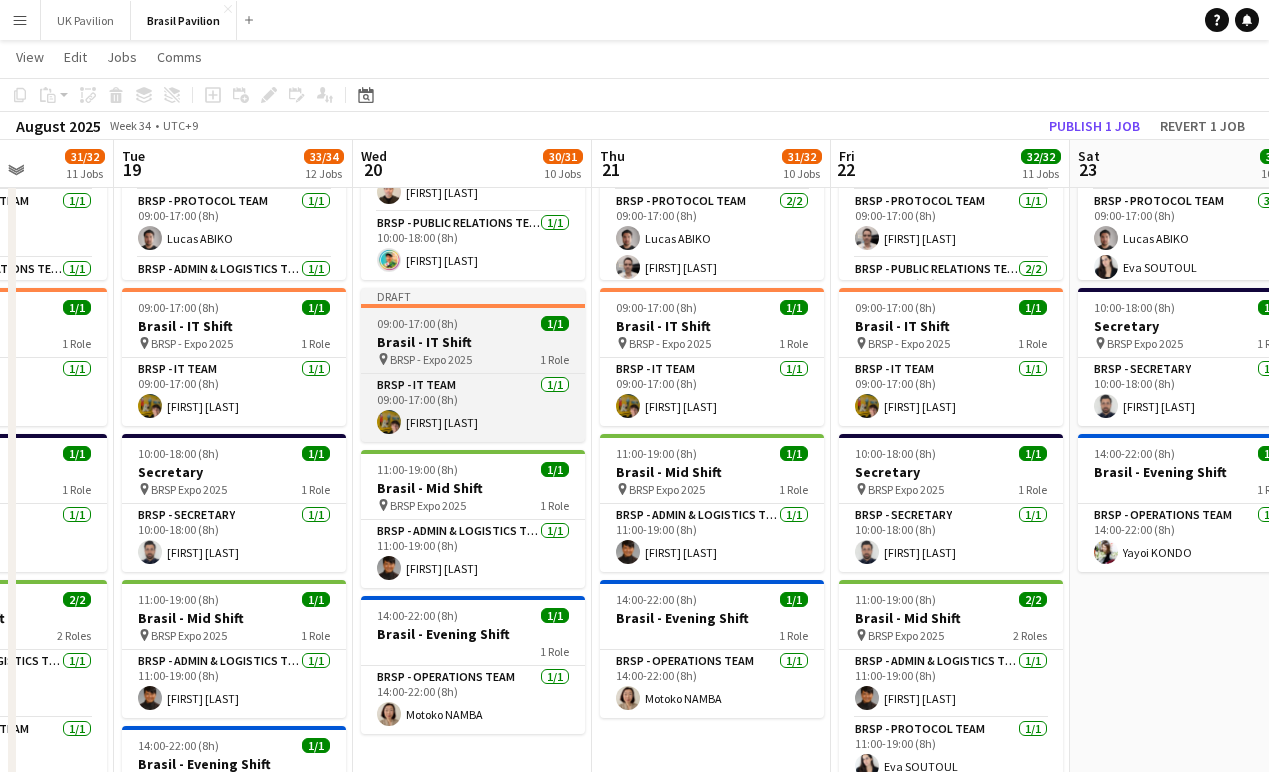click on "Draft   09:00-17:00 (8h)    1/1   Brasil - IT Shift
pin
BRSP - Expo 2025   1 Role   BRSP - IT Team   1/1   09:00-17:00 (8h)
[FIRST] [LAST]" at bounding box center [473, 365] 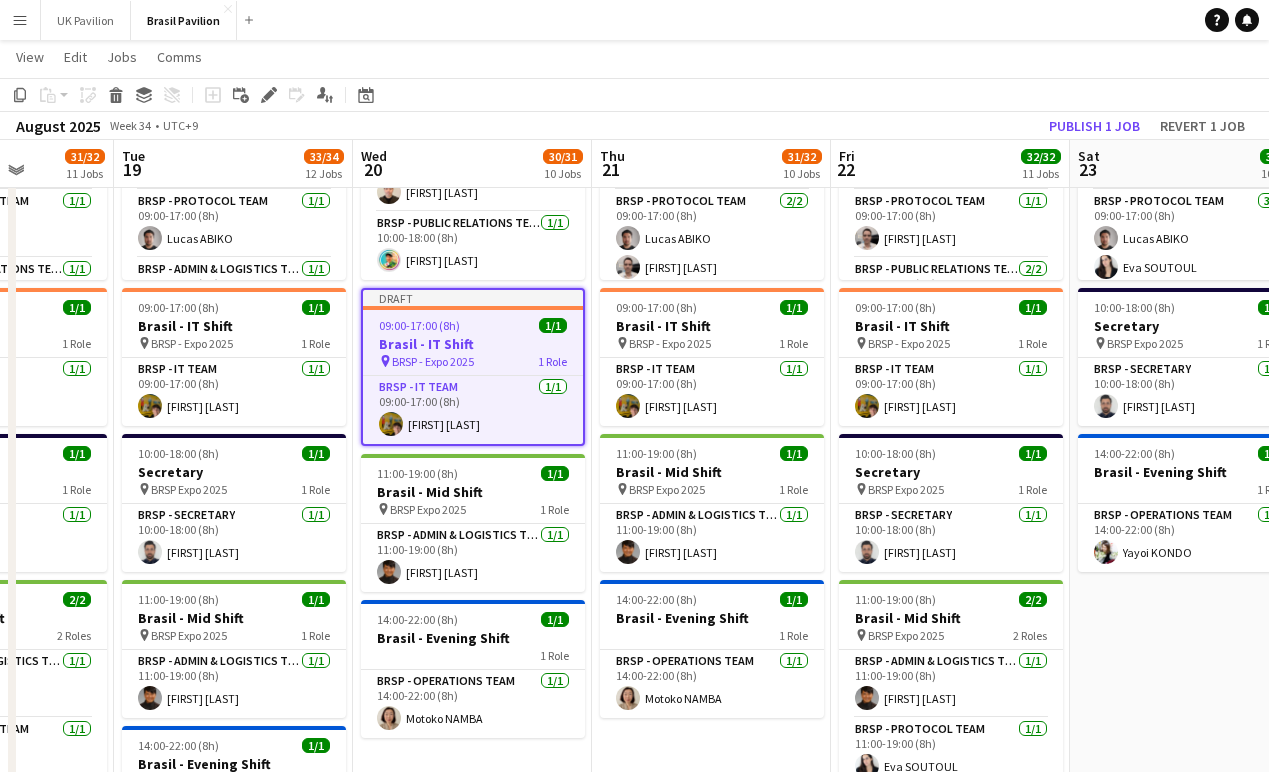 click on "Publish 1 job" 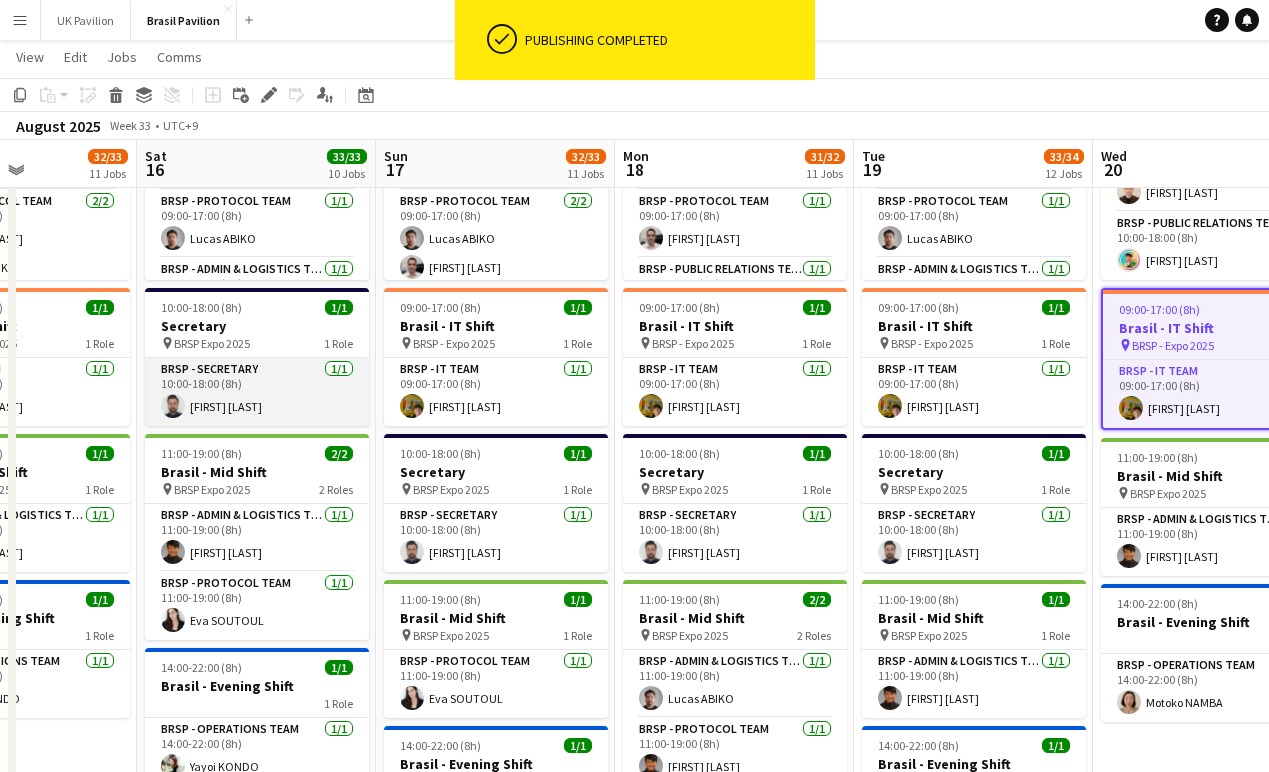 scroll, scrollTop: 0, scrollLeft: 580, axis: horizontal 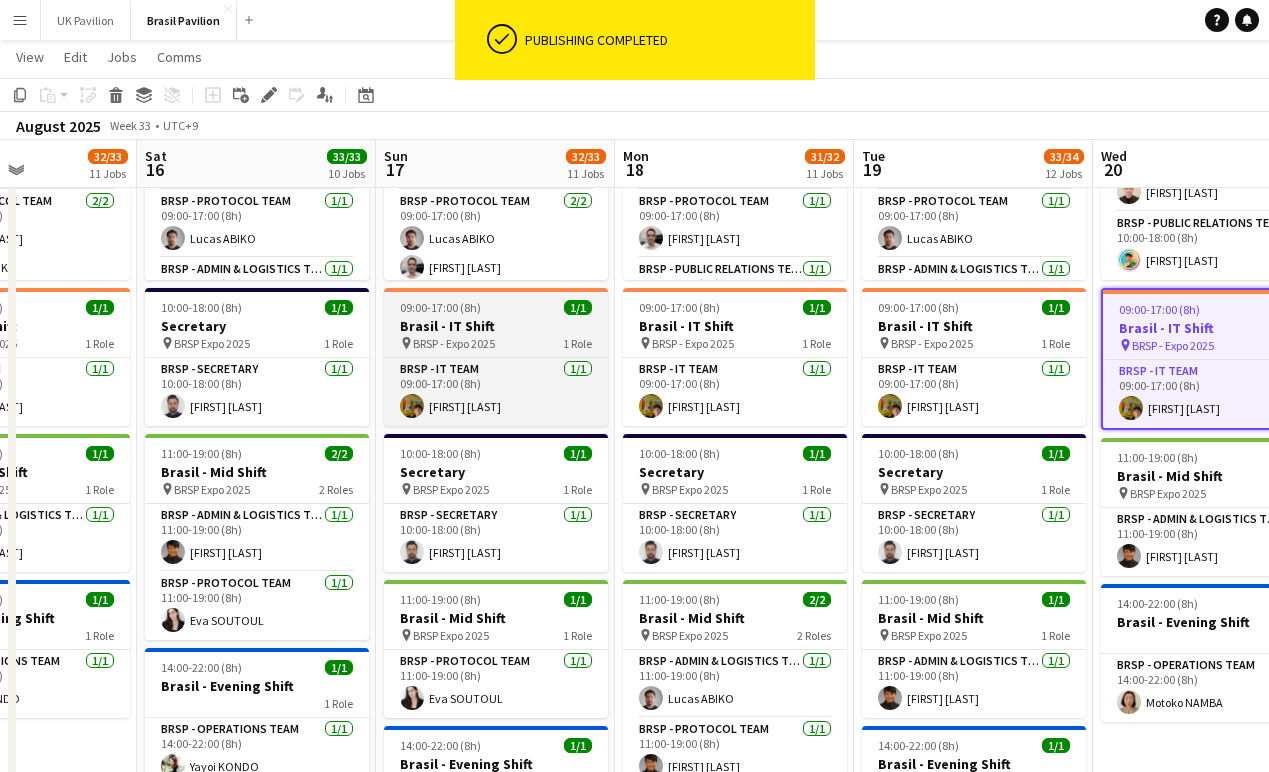 click on "Brasil - IT Shift" at bounding box center (496, 326) 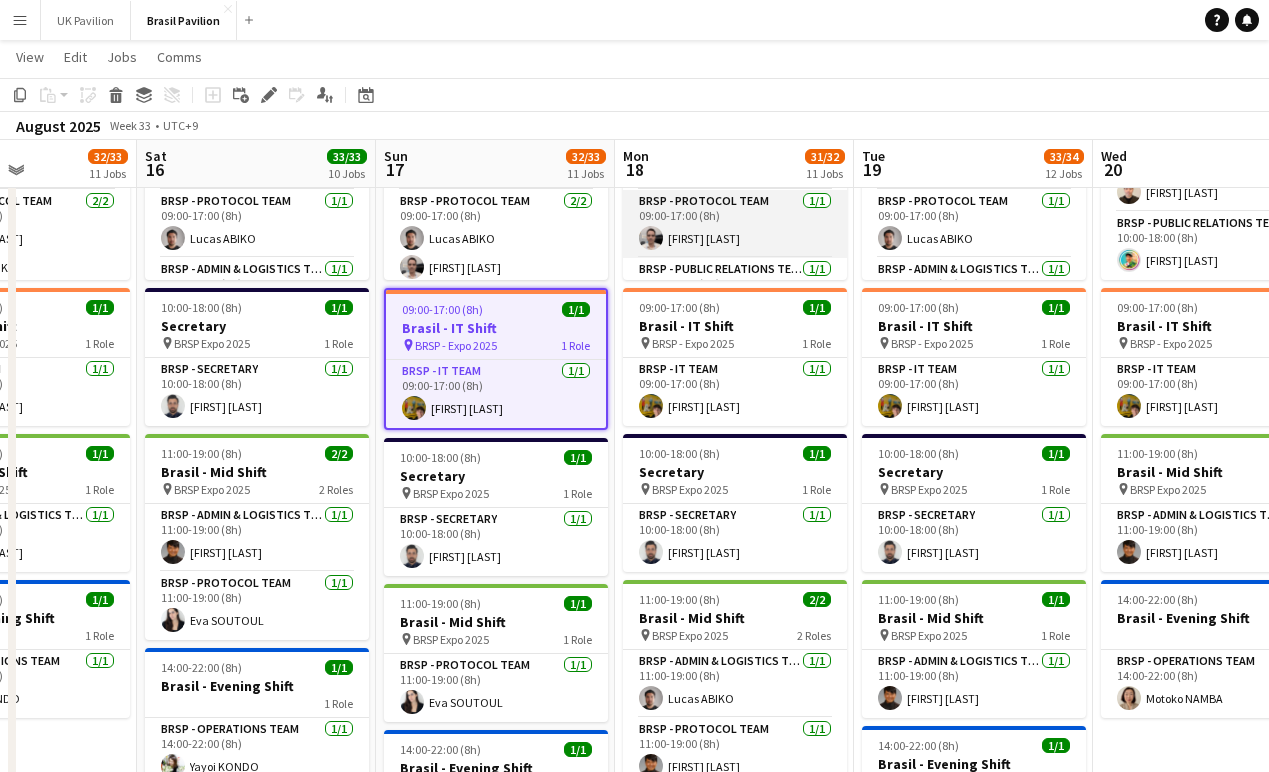 scroll, scrollTop: 0, scrollLeft: 0, axis: both 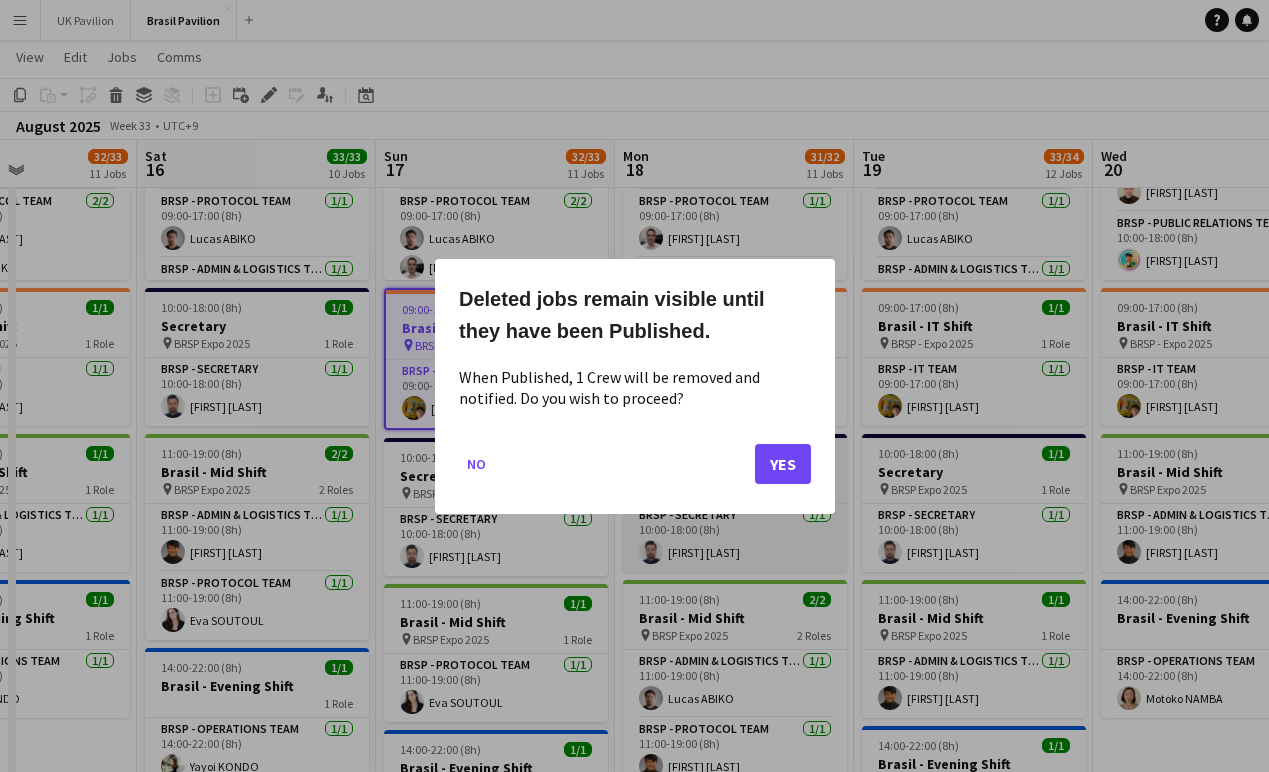 click on "Yes" 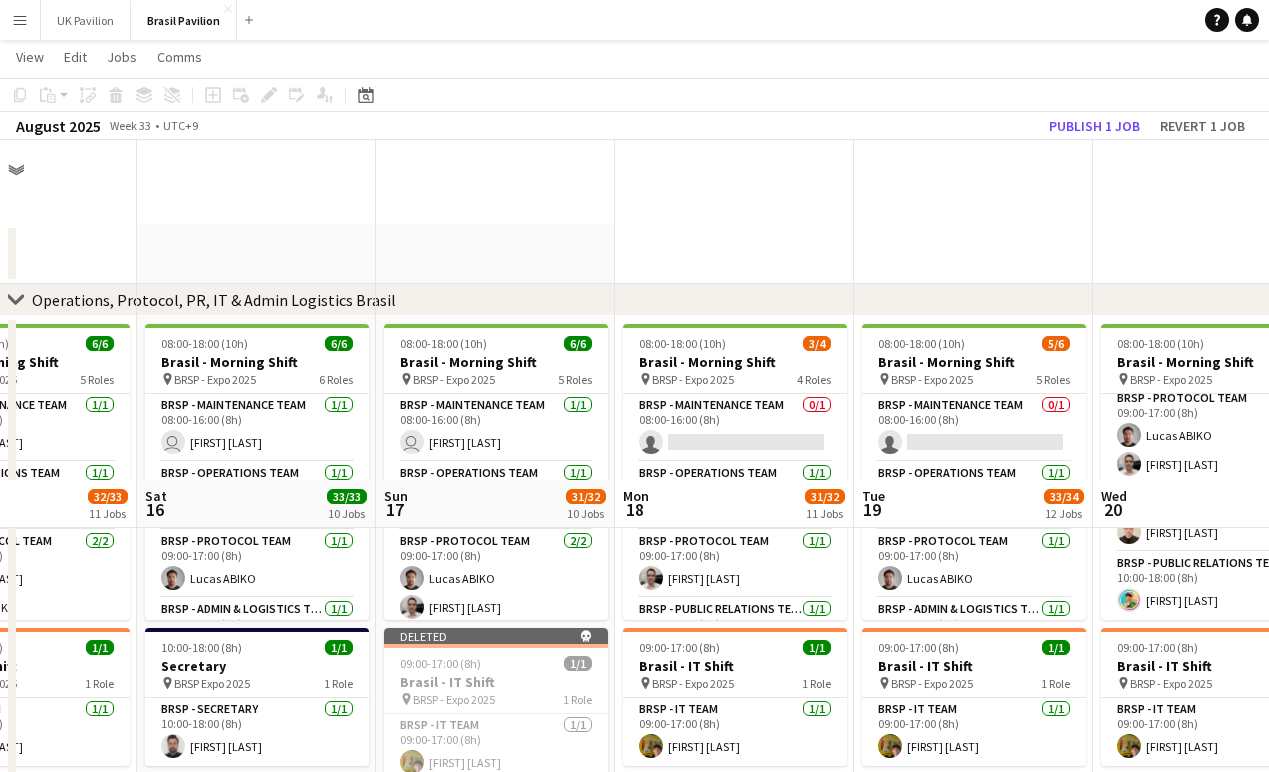 scroll, scrollTop: 340, scrollLeft: 0, axis: vertical 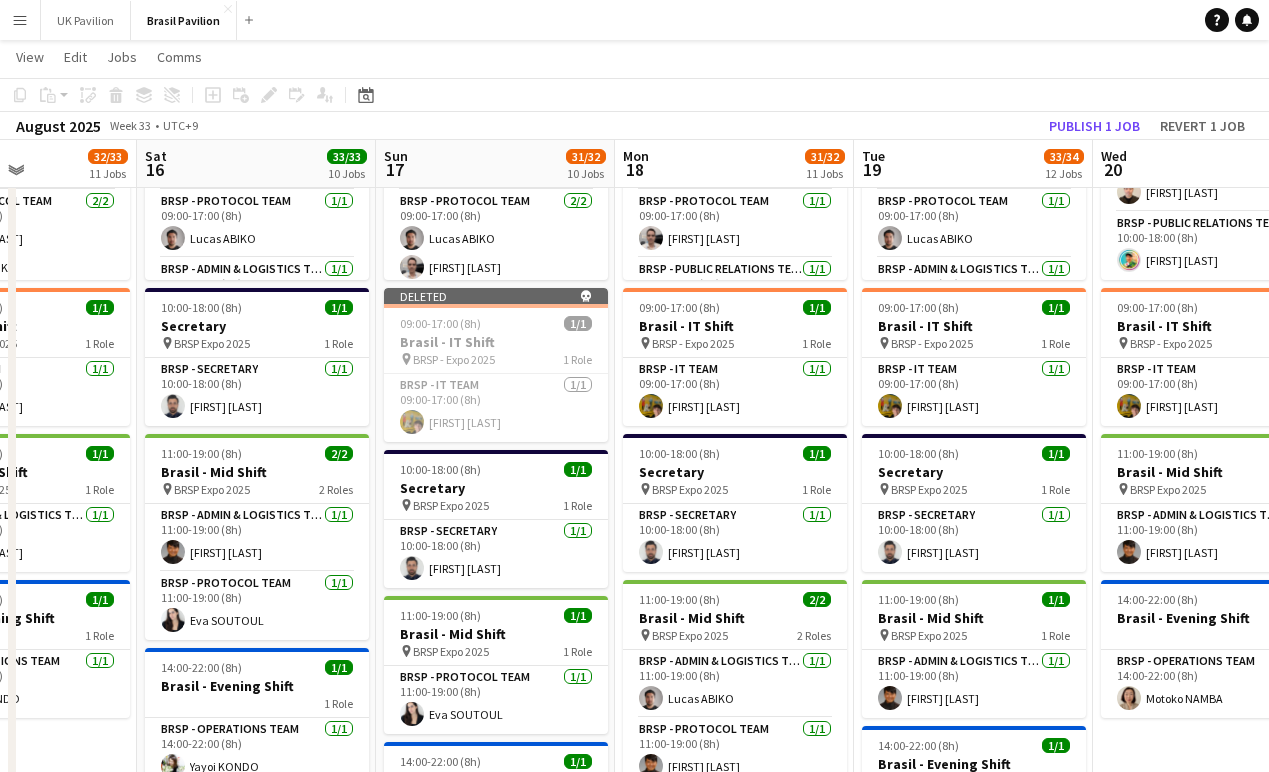 drag, startPoint x: 512, startPoint y: 342, endPoint x: 622, endPoint y: 283, distance: 124.823875 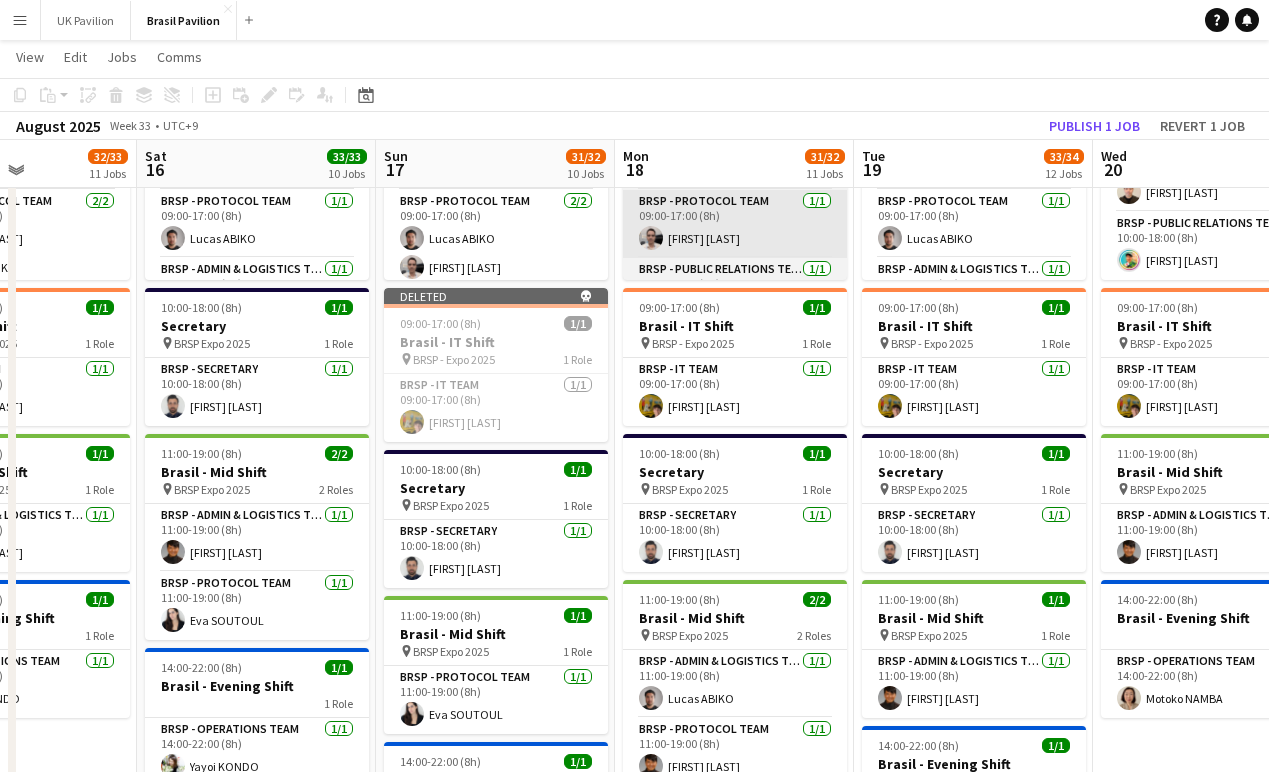 scroll, scrollTop: 0, scrollLeft: 579, axis: horizontal 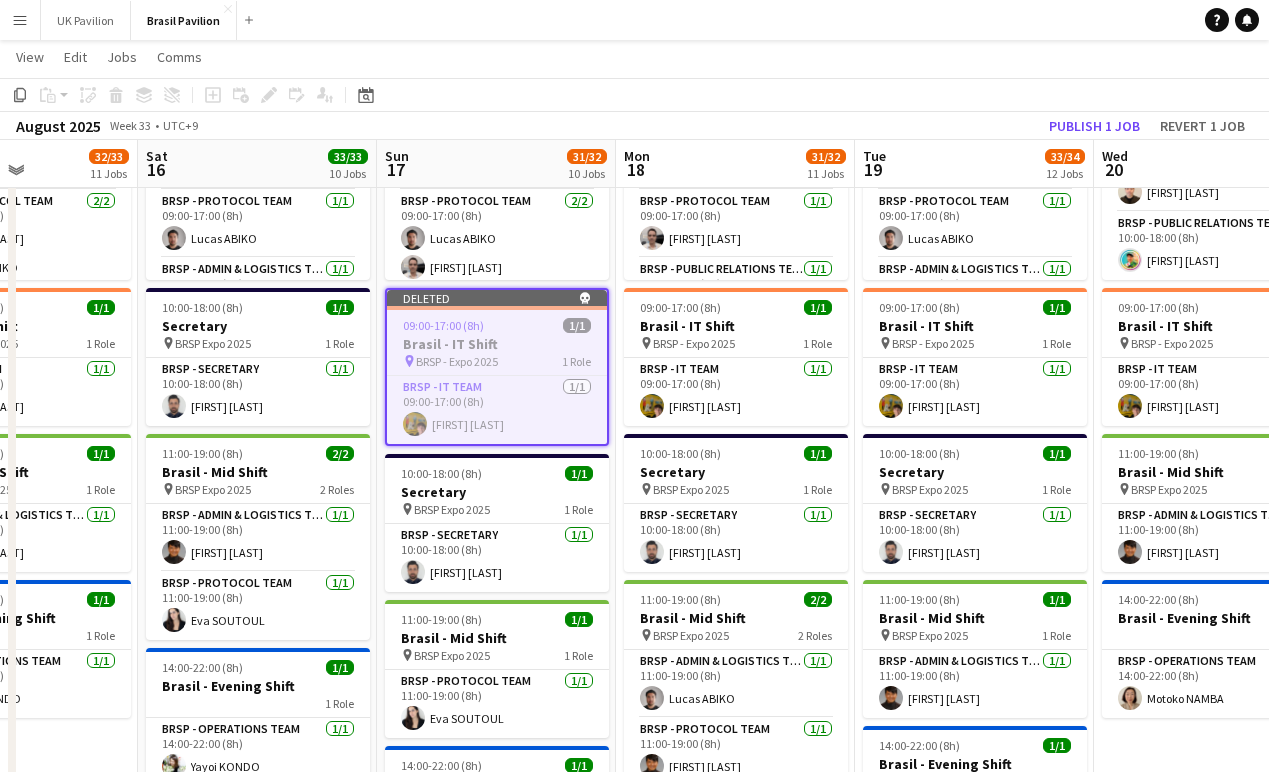 click on "Publish 1 job" 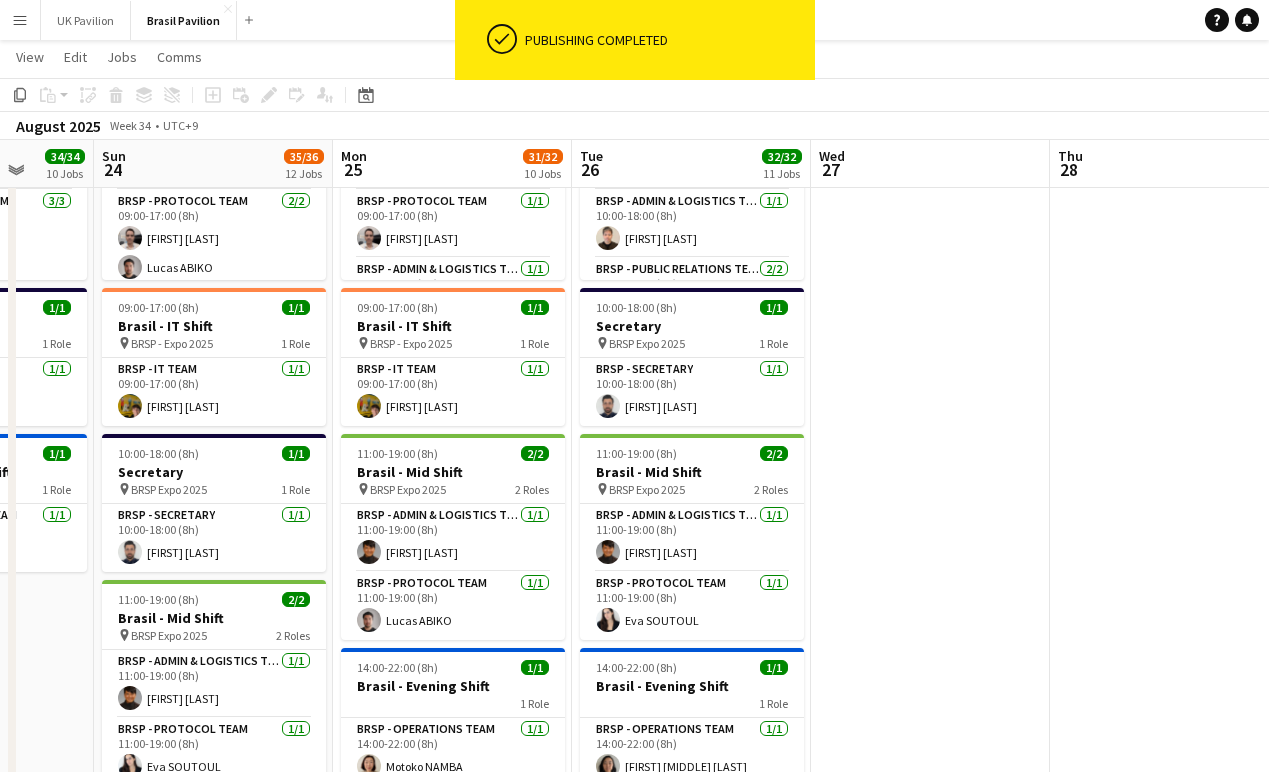 scroll, scrollTop: 0, scrollLeft: 644, axis: horizontal 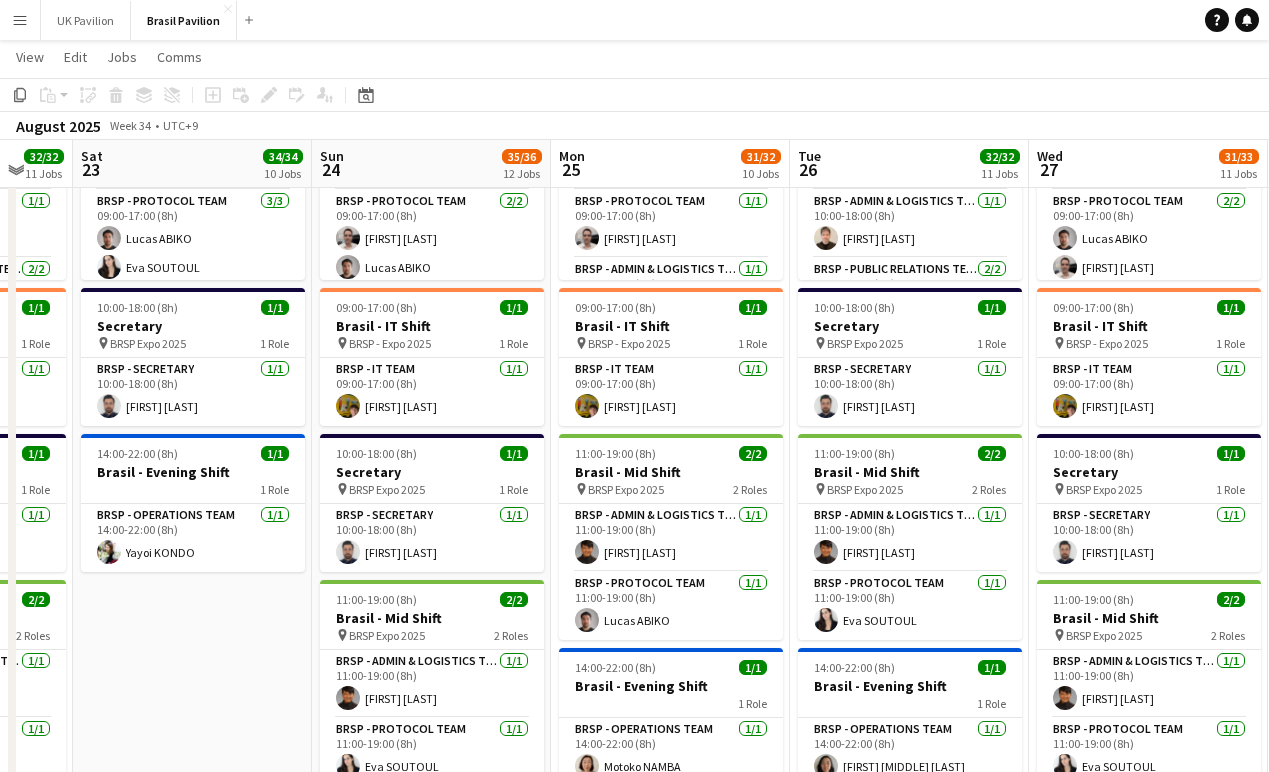 click on "Menu
Boards
Boards   Boards   All jobs   Status
Workforce
Workforce   My Workforce   Recruiting
Comms
Comms
Pay
Pay   Approvals   Payments   Reports
Platform Settings
Platform Settings   App settings   Your settings   Profiles
Training Academy
Training Academy
Knowledge Base
Knowledge Base
Product Updates
Product Updates   Log Out   Privacy   UK Pavilion
Close
Brasil Pavilion
Close
Add
Help
Notifications" at bounding box center [634, 20] 